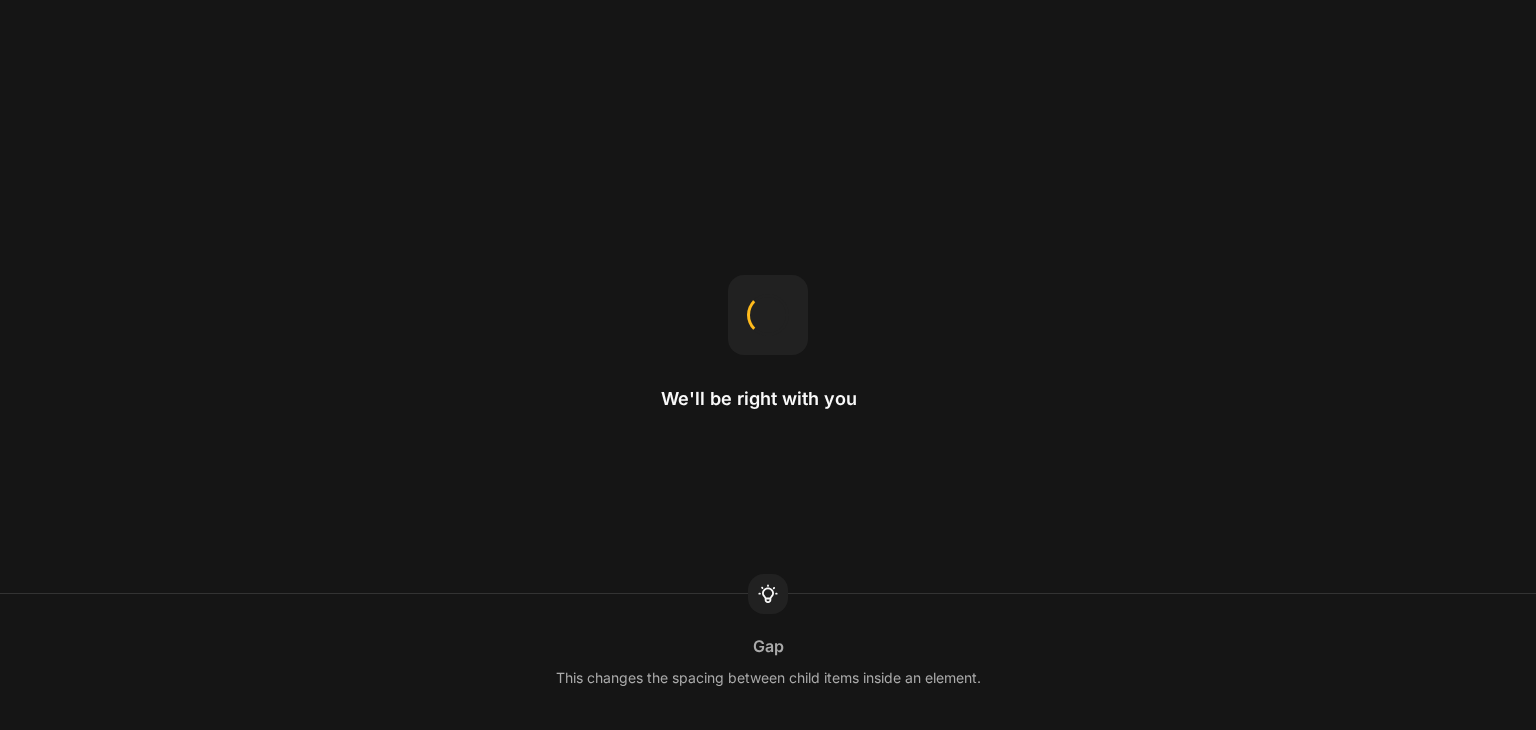 scroll, scrollTop: 0, scrollLeft: 0, axis: both 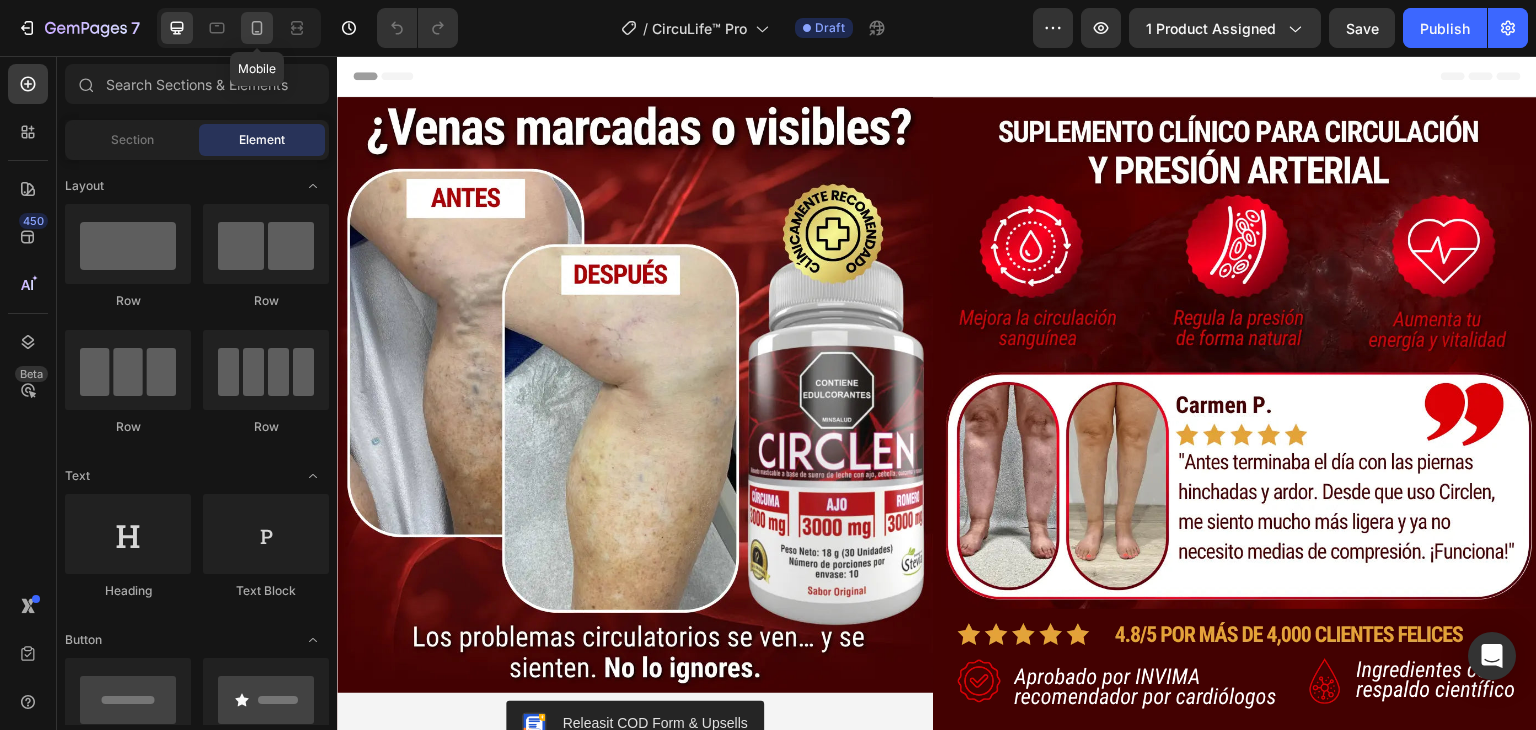 click 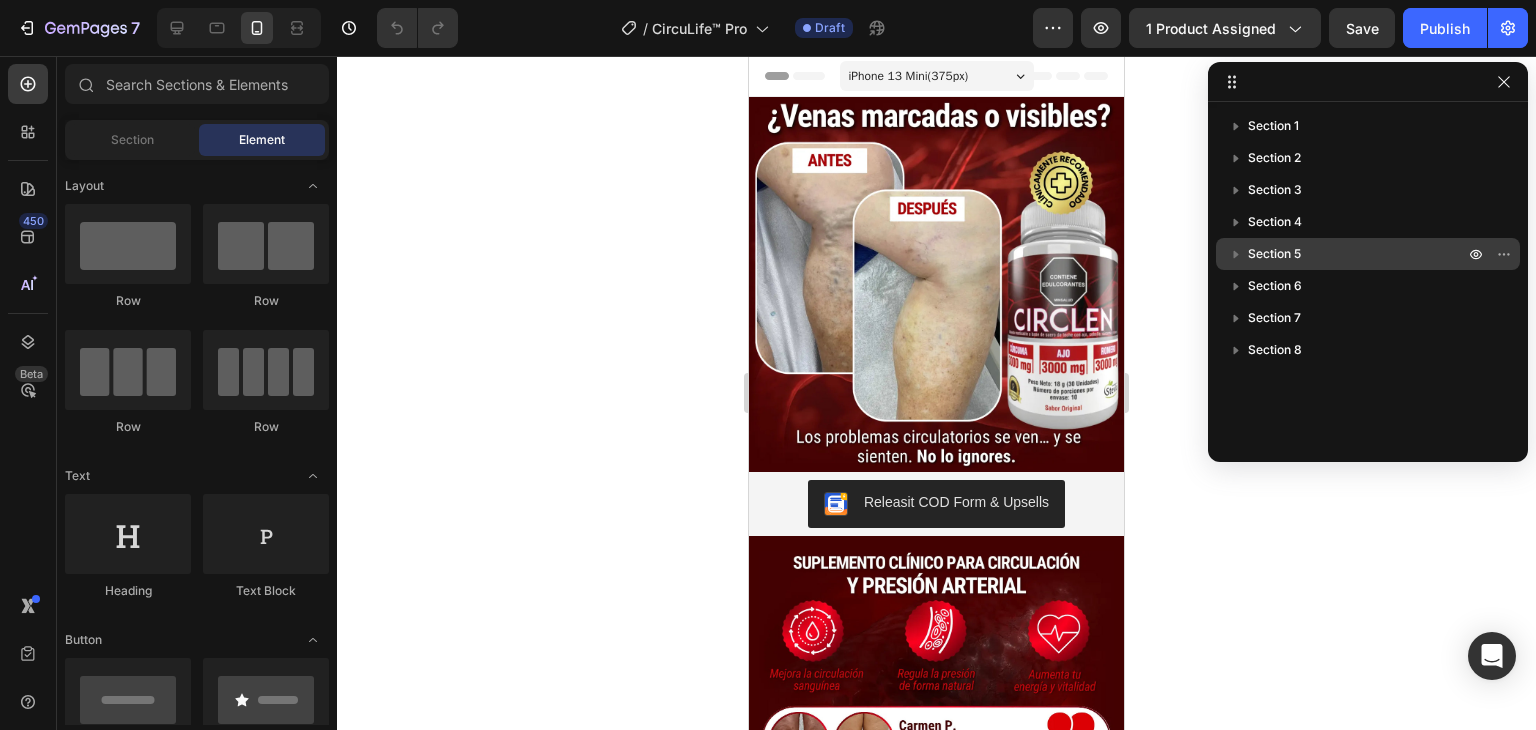 click on "Section 5" at bounding box center (1274, 254) 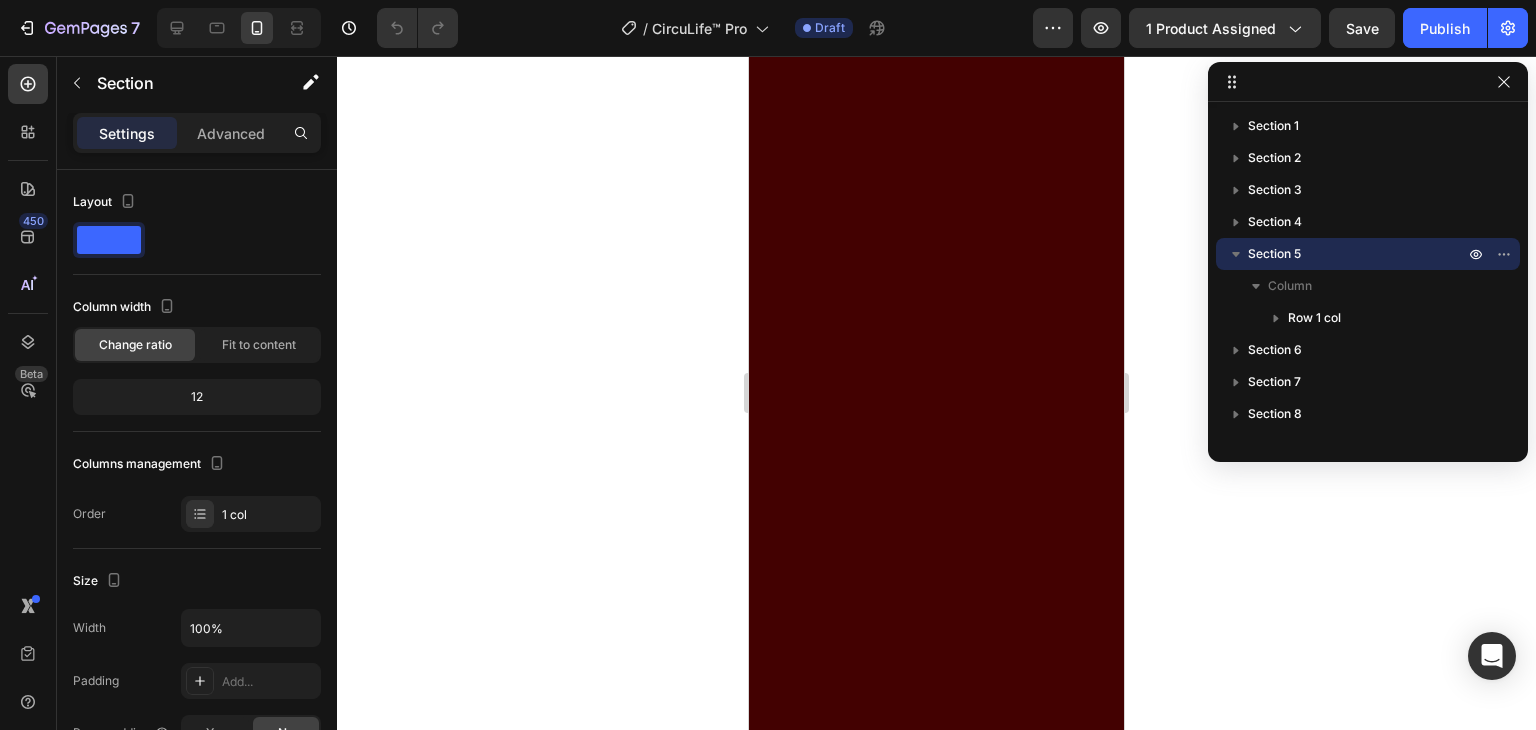 scroll, scrollTop: 2926, scrollLeft: 0, axis: vertical 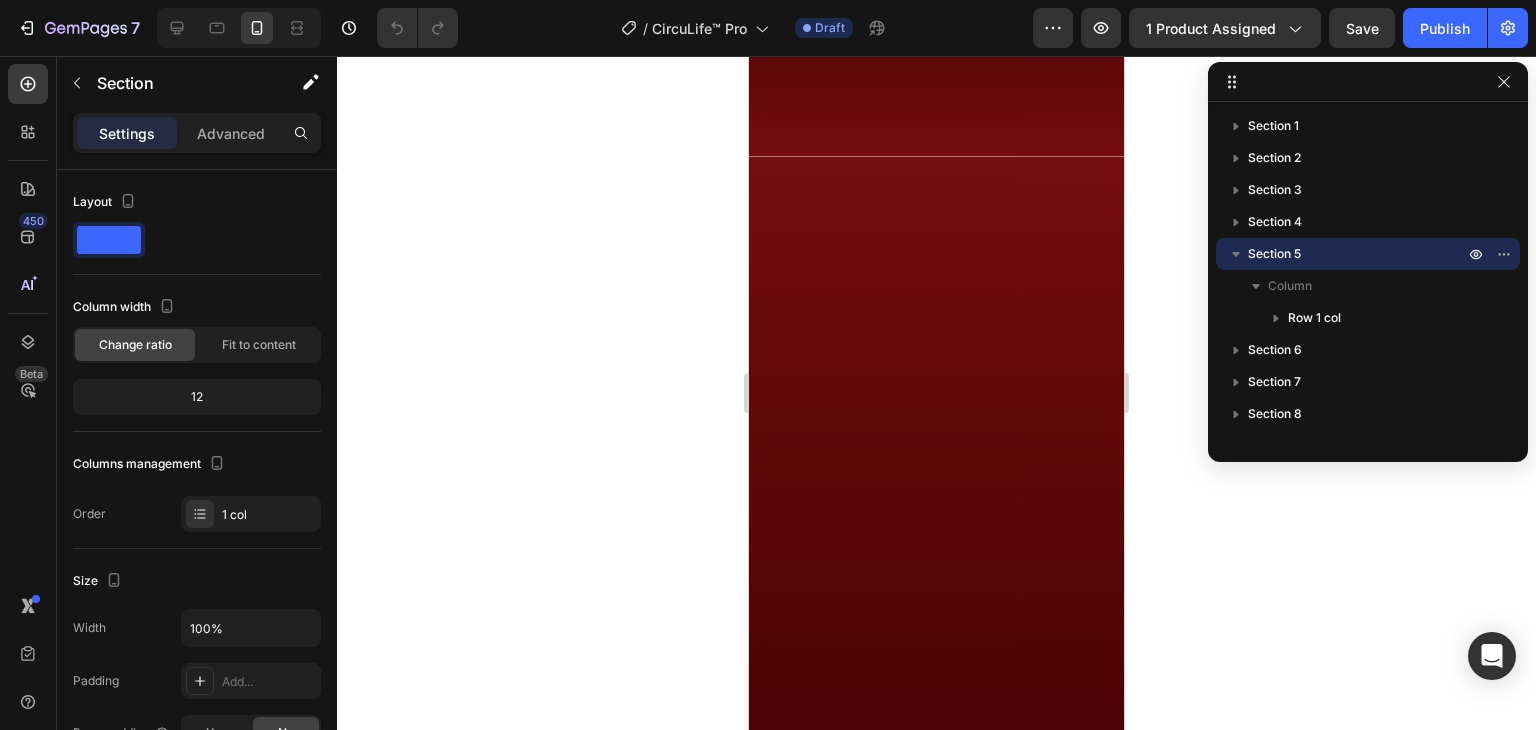 click 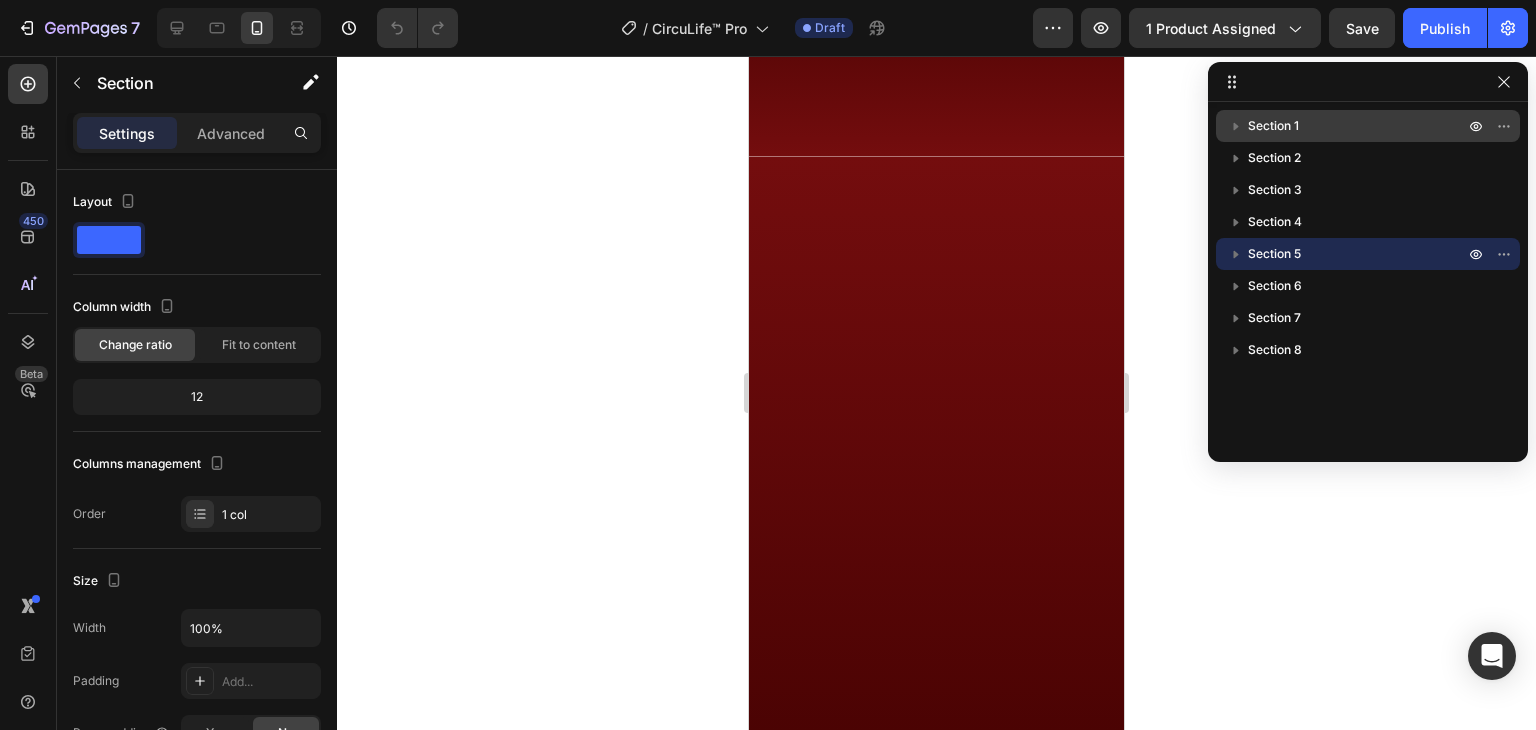 click on "Section 1" at bounding box center (1273, 126) 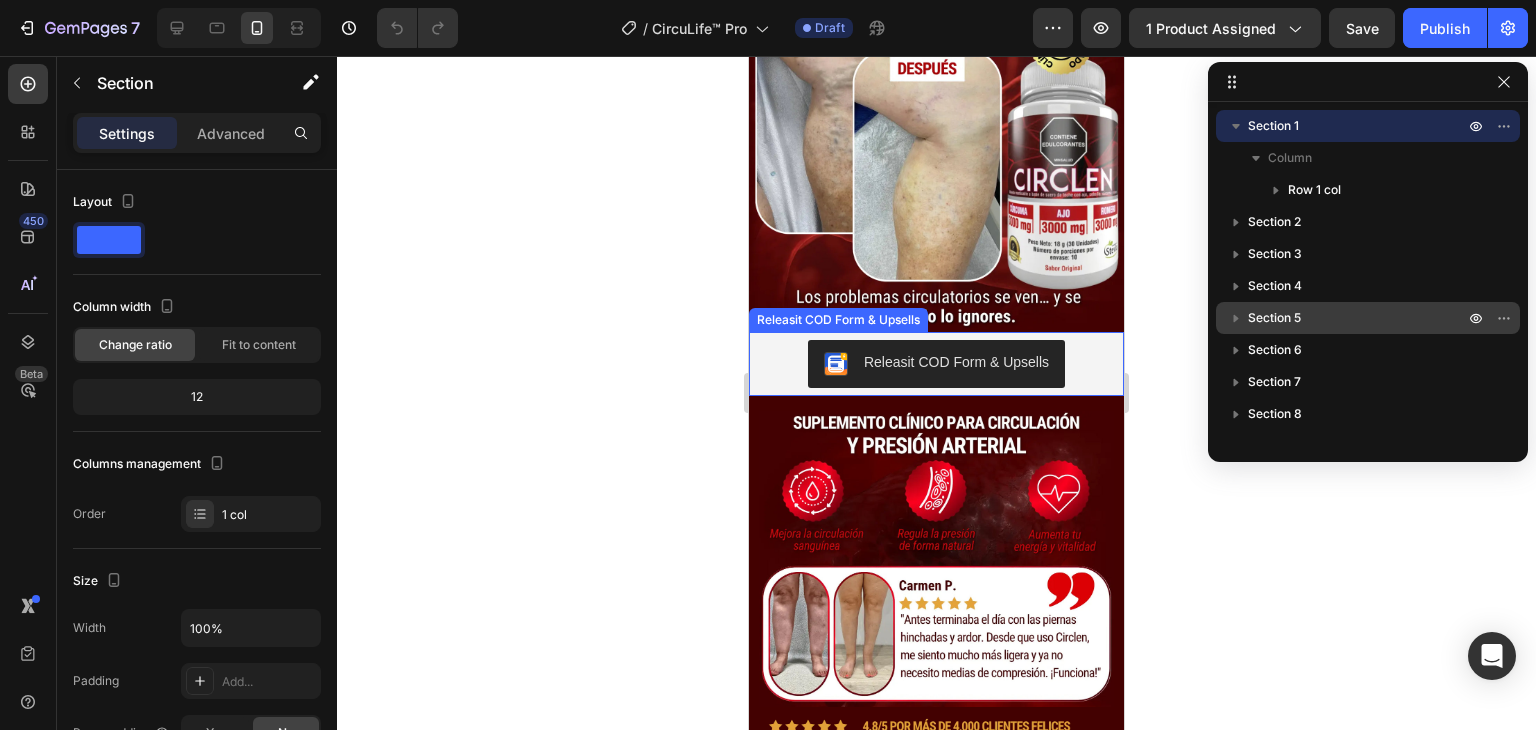 scroll, scrollTop: 142, scrollLeft: 0, axis: vertical 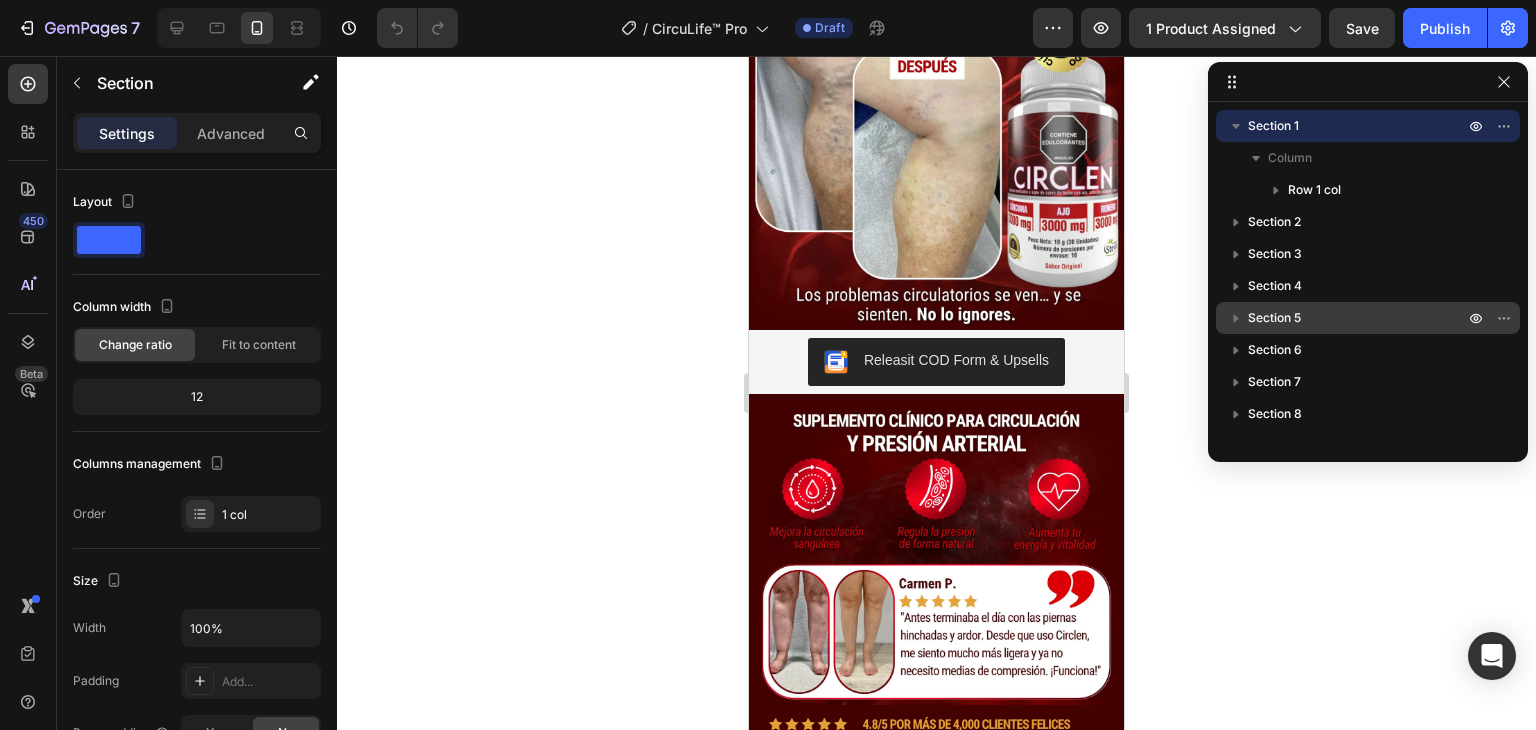 click on "Section 1" at bounding box center (1273, 126) 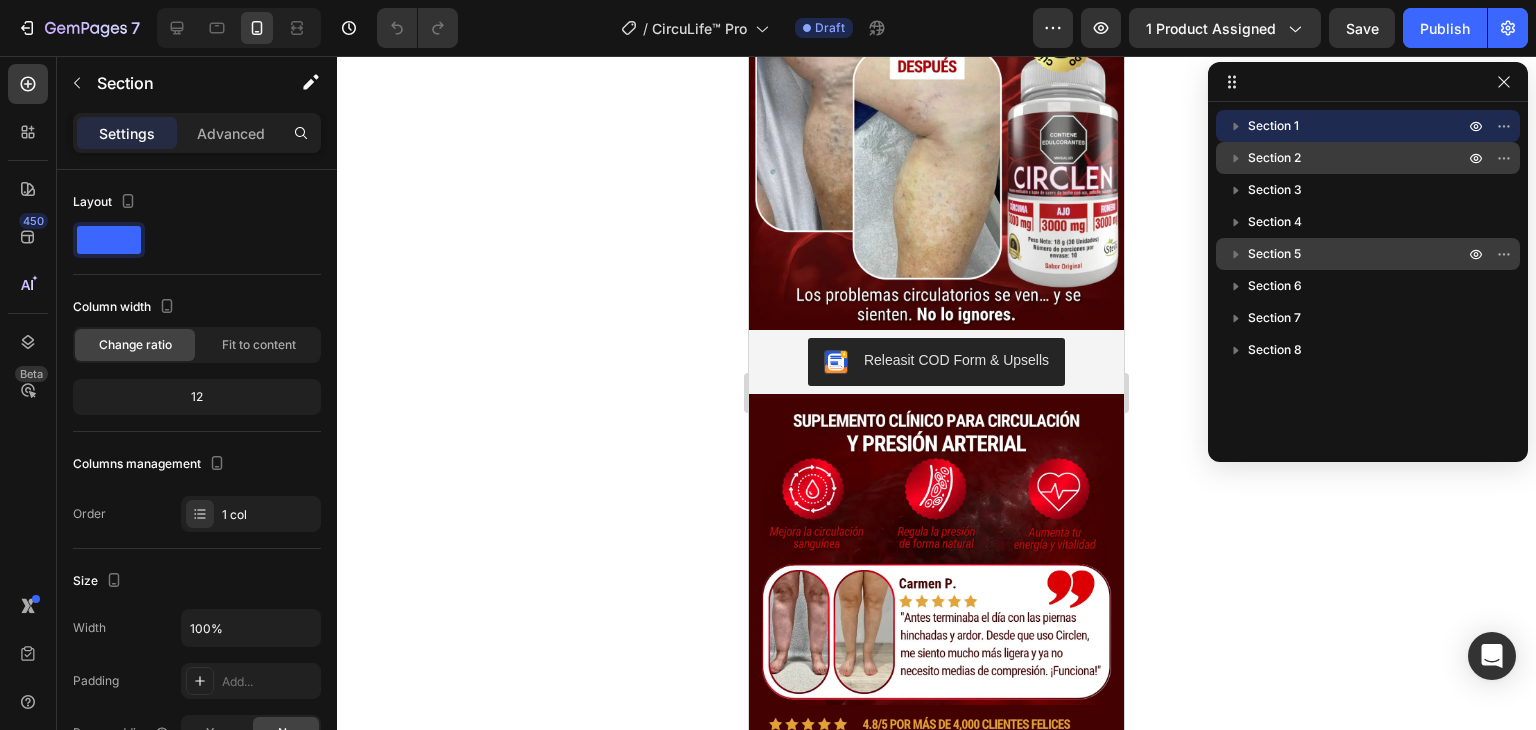 click on "Section 2" at bounding box center (1274, 158) 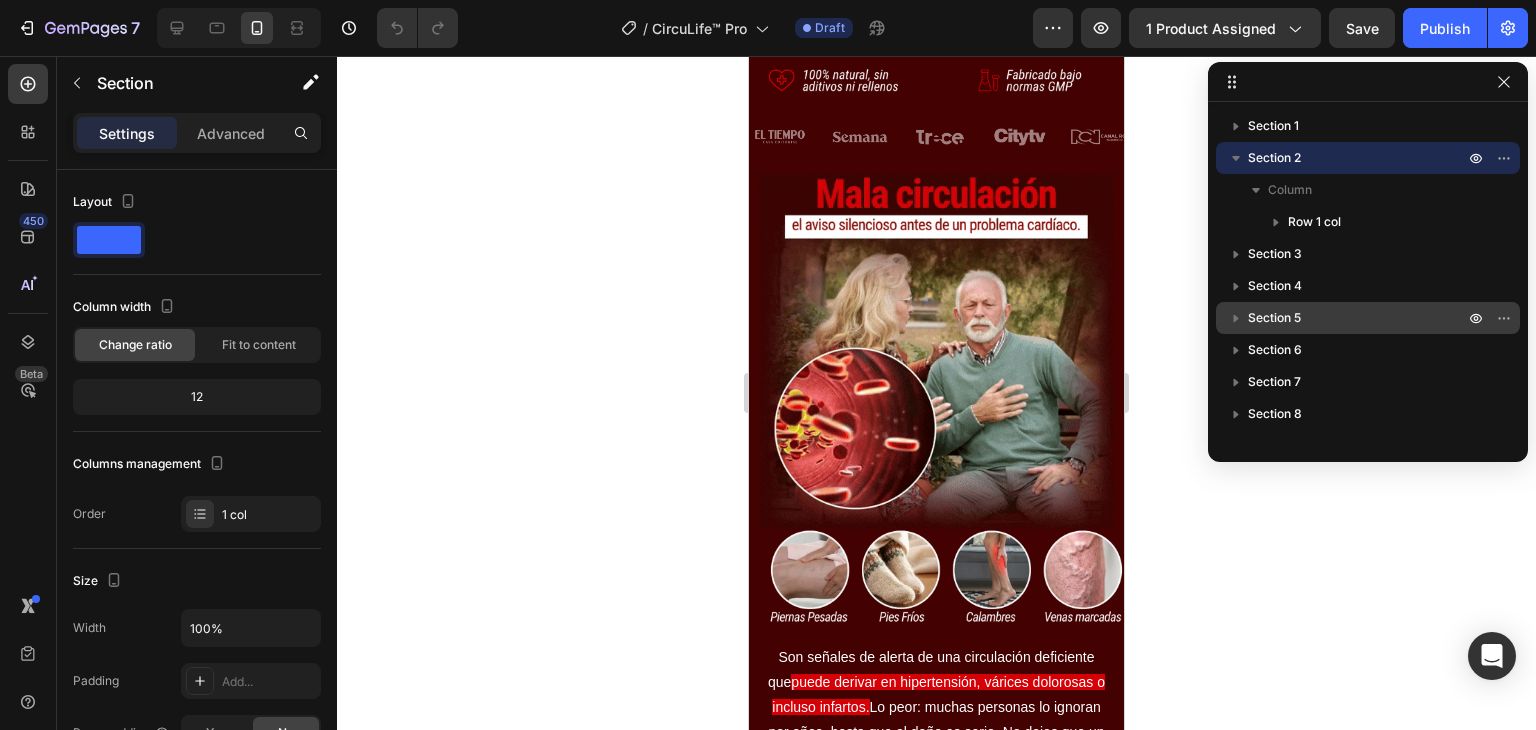 scroll, scrollTop: 870, scrollLeft: 0, axis: vertical 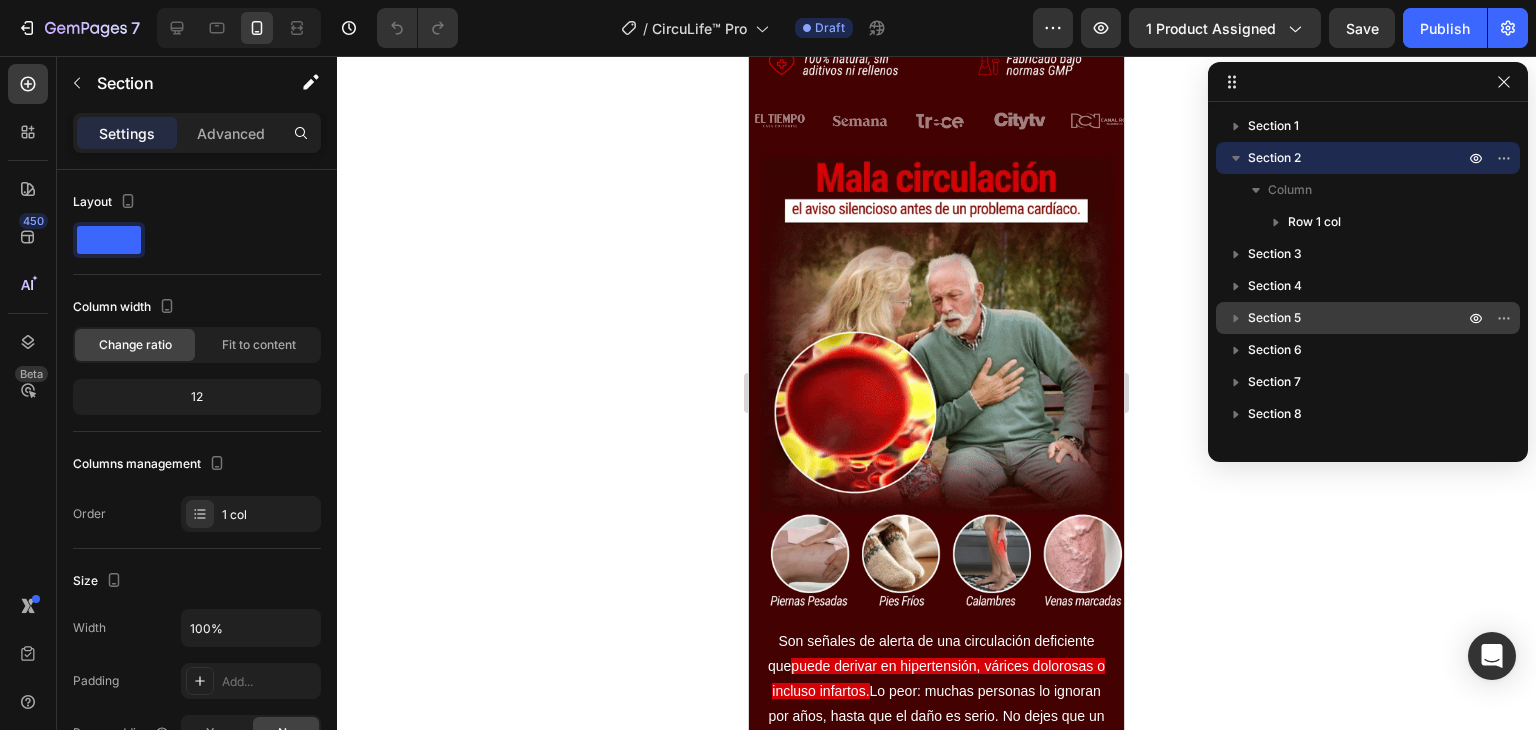 click 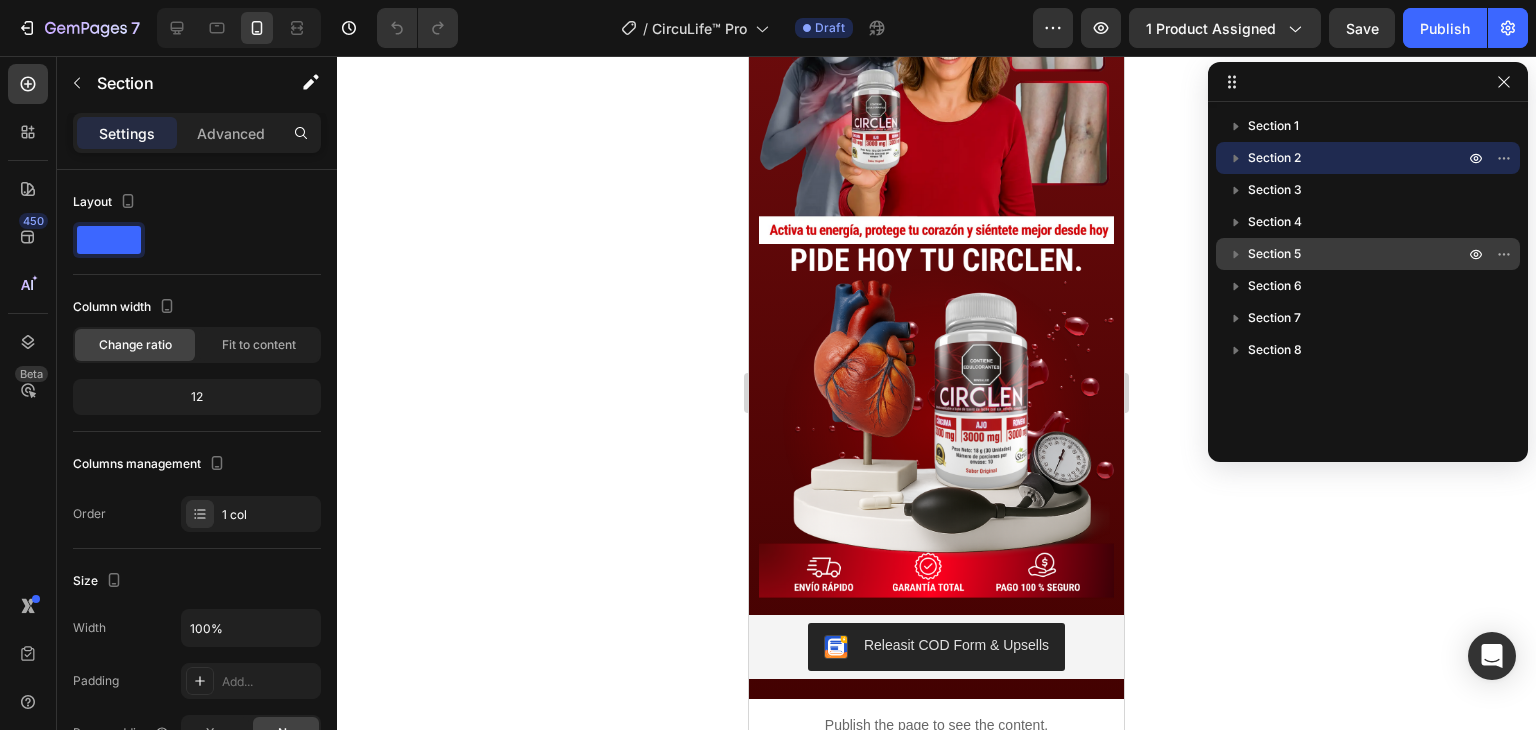 scroll, scrollTop: 4447, scrollLeft: 0, axis: vertical 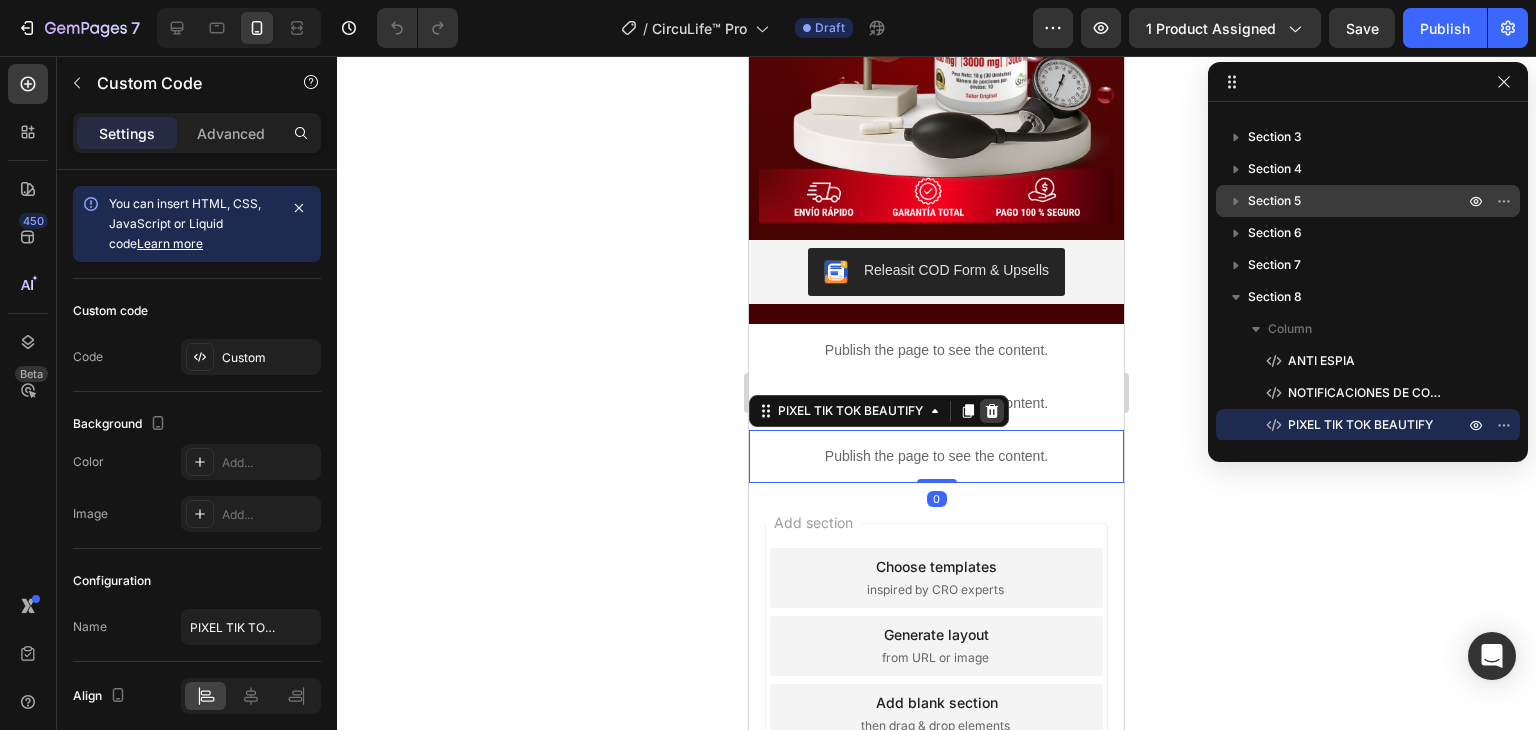click 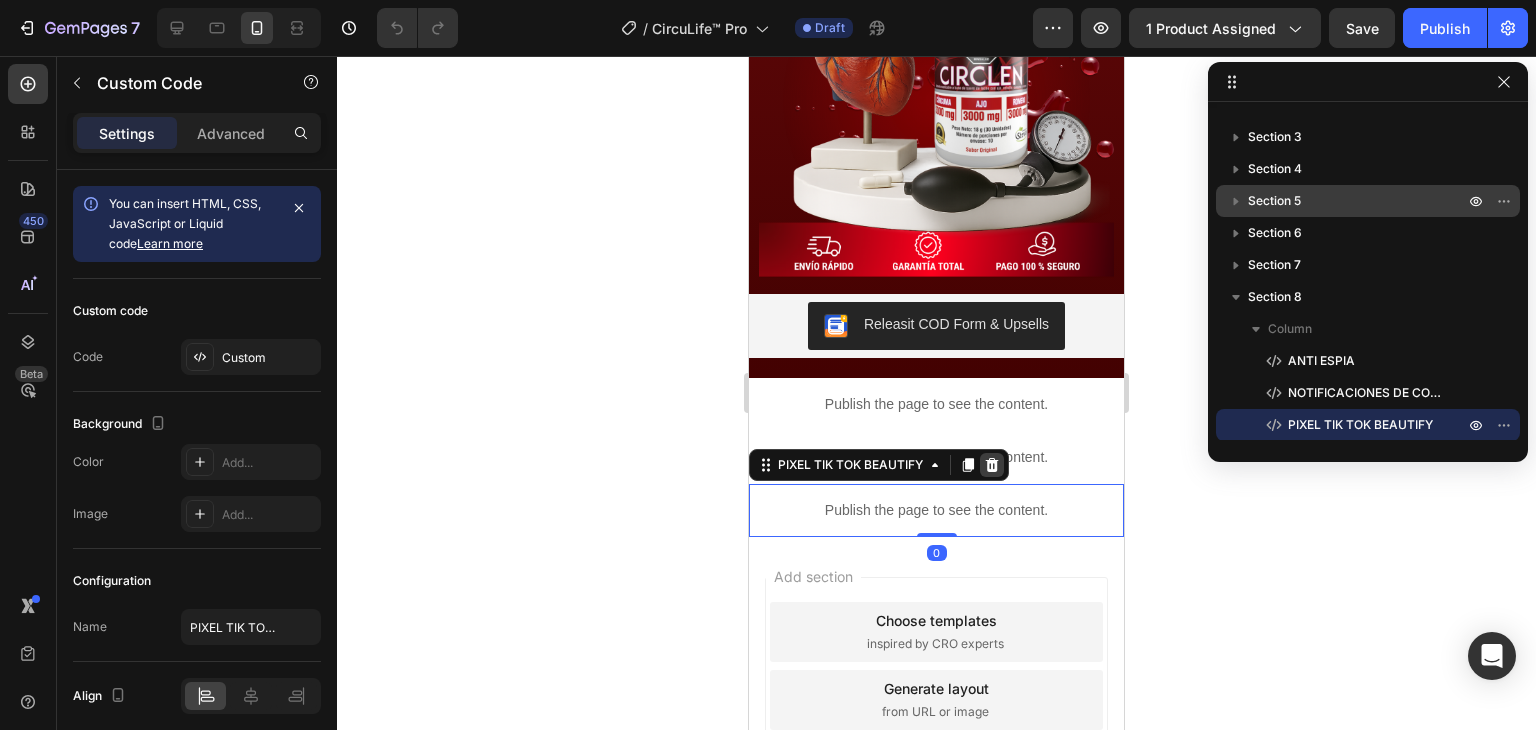 scroll, scrollTop: 21, scrollLeft: 0, axis: vertical 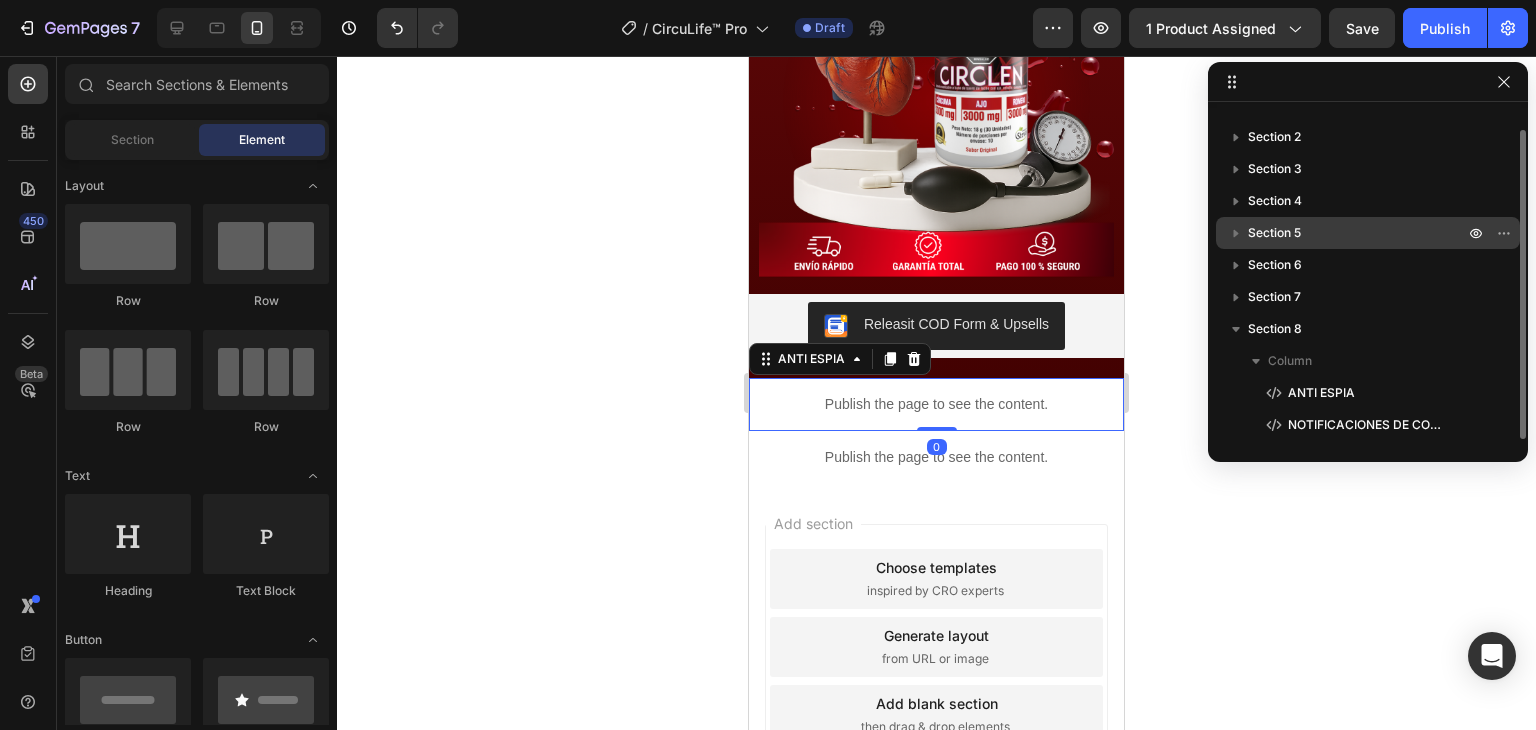 click on "Publish the page to see the content." at bounding box center (936, 404) 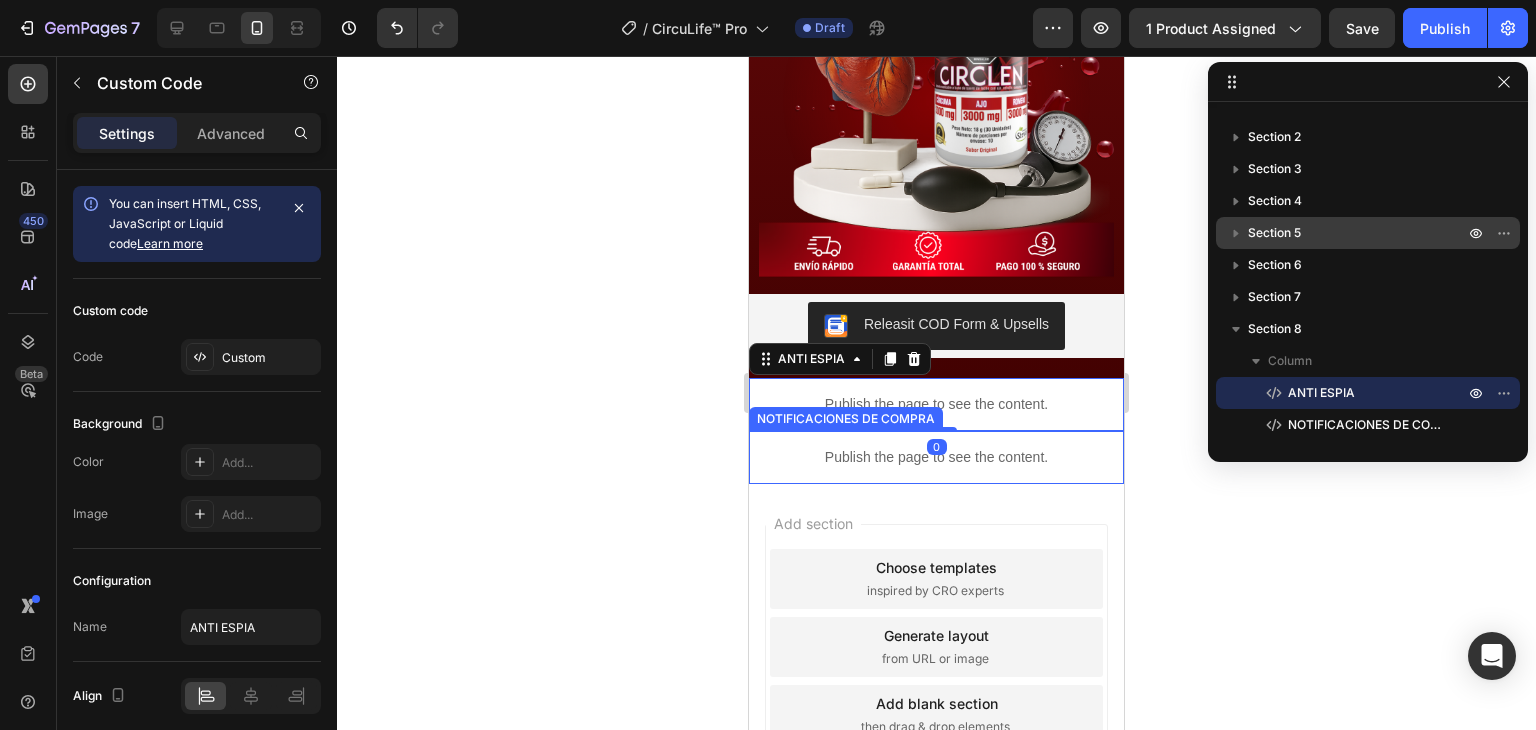 click on "Publish the page to see the content." at bounding box center [936, 457] 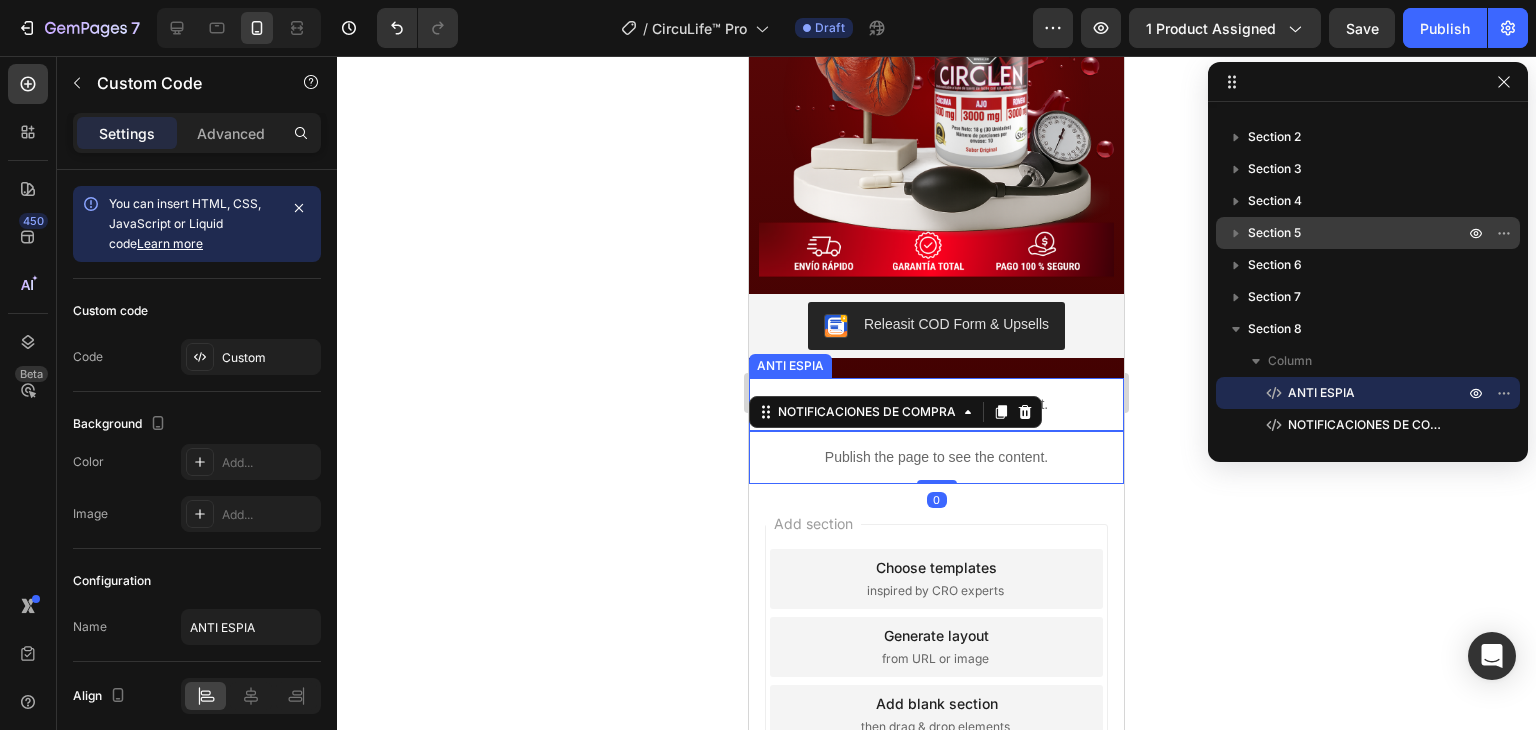 click on "Publish the page to see the content." at bounding box center (936, 404) 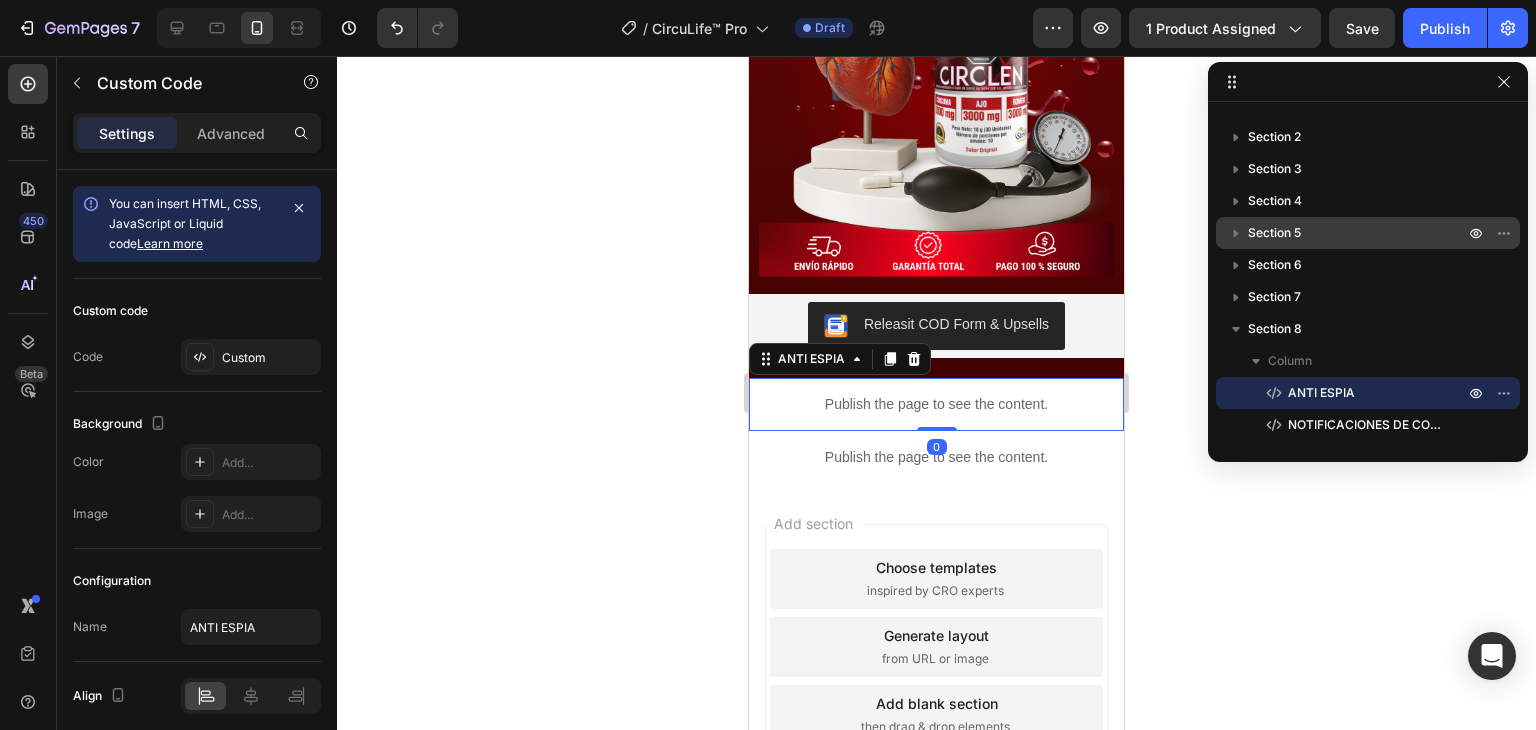 click 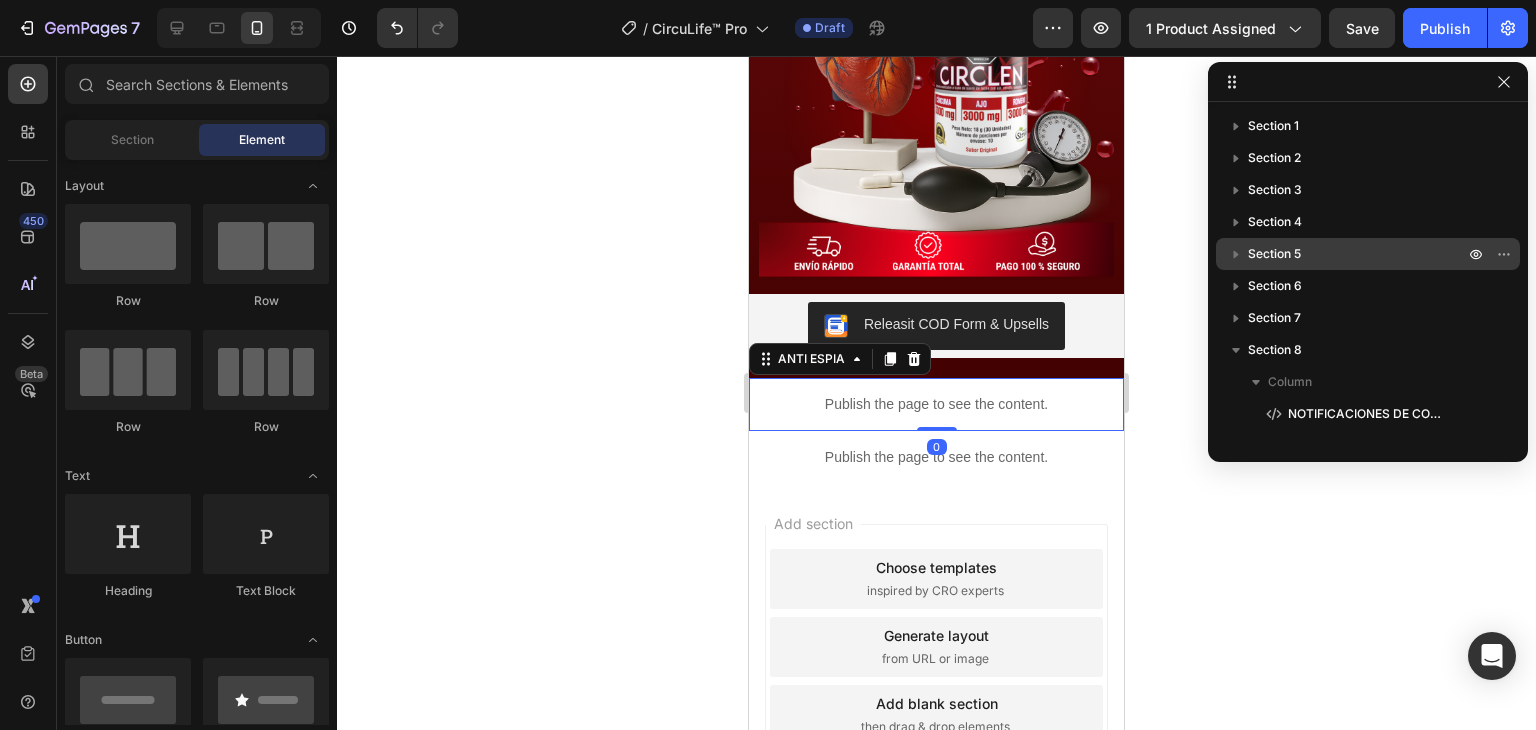 scroll, scrollTop: 0, scrollLeft: 0, axis: both 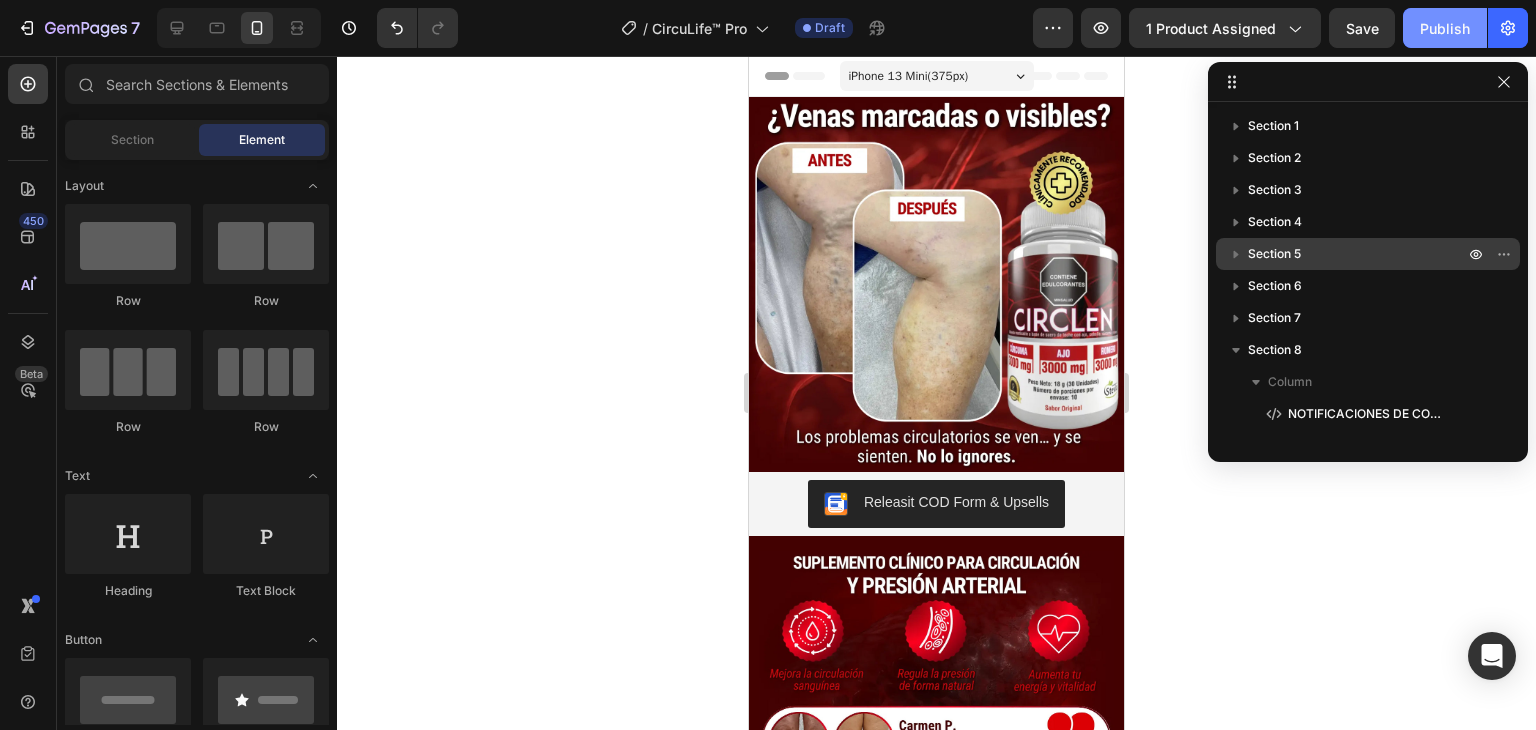 click on "Publish" at bounding box center [1445, 28] 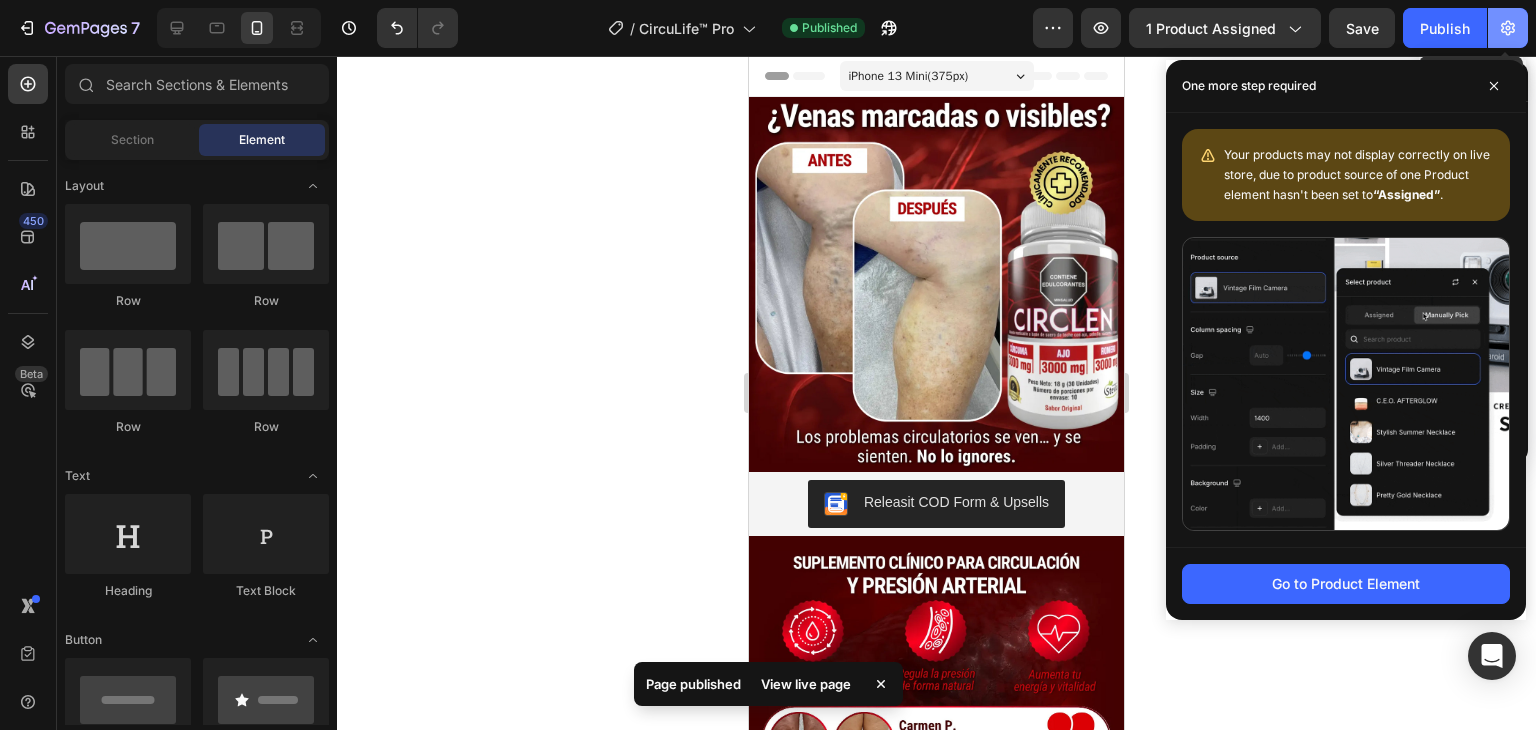 click 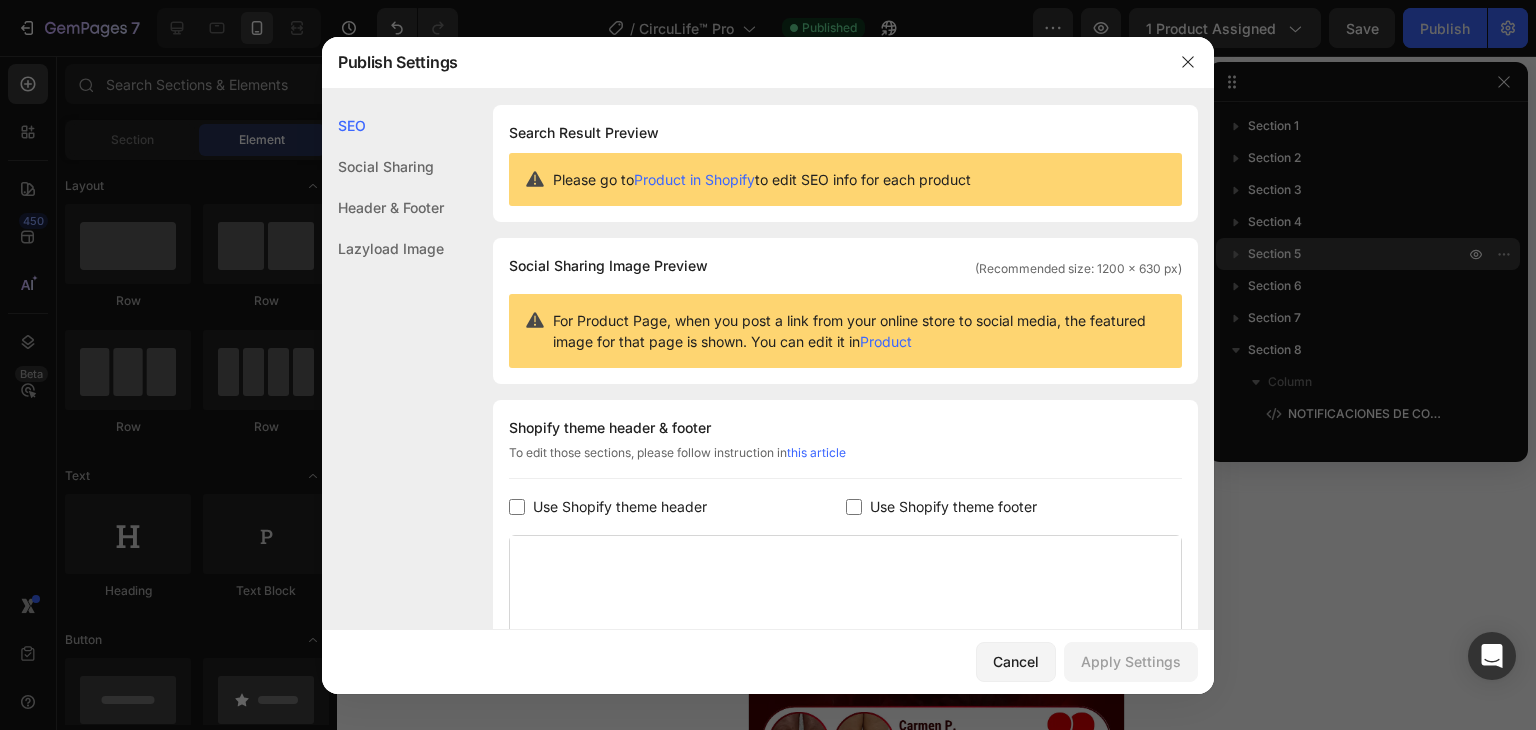 click on "Use Shopify theme footer" at bounding box center [953, 507] 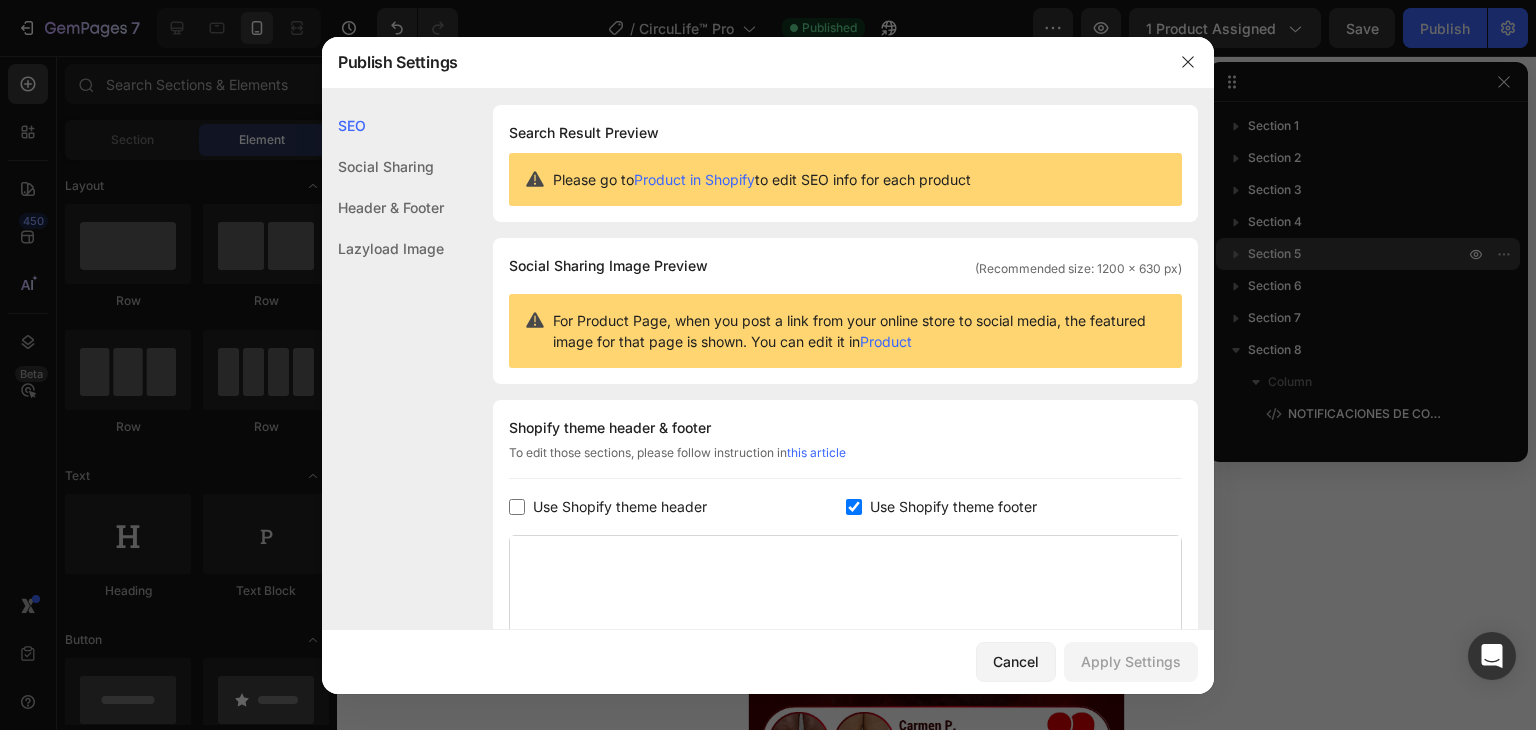 checkbox on "true" 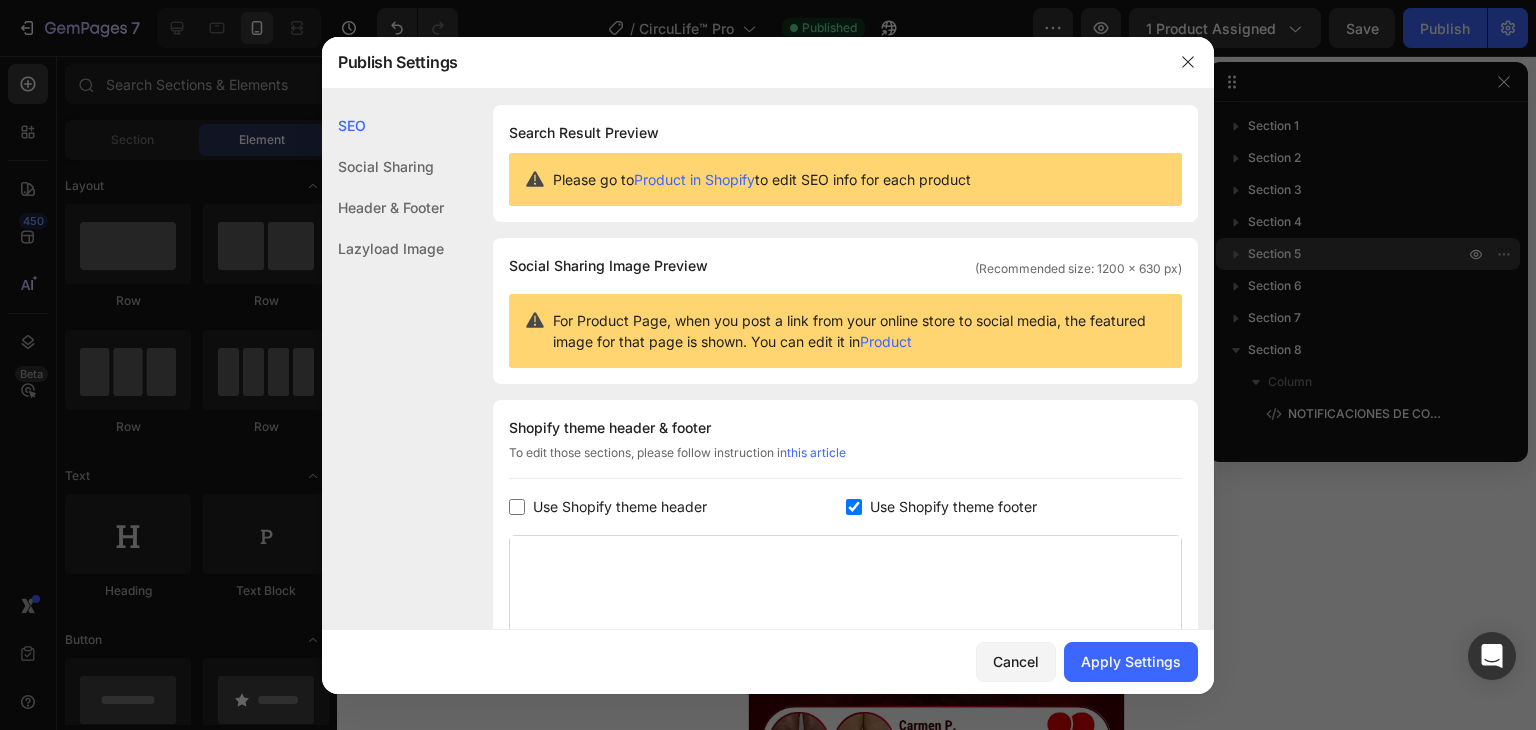 click on "Use Shopify theme header" at bounding box center [620, 507] 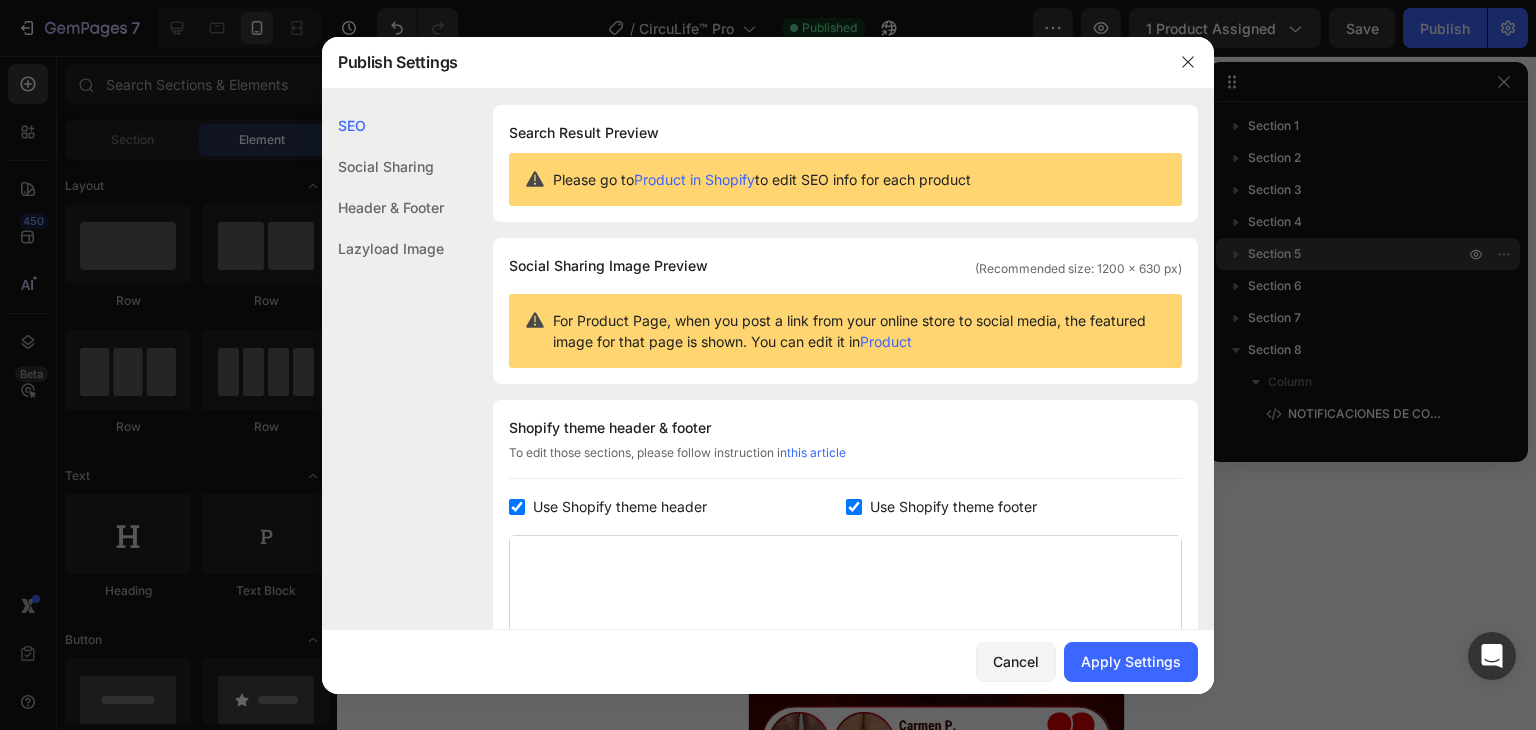 checkbox on "true" 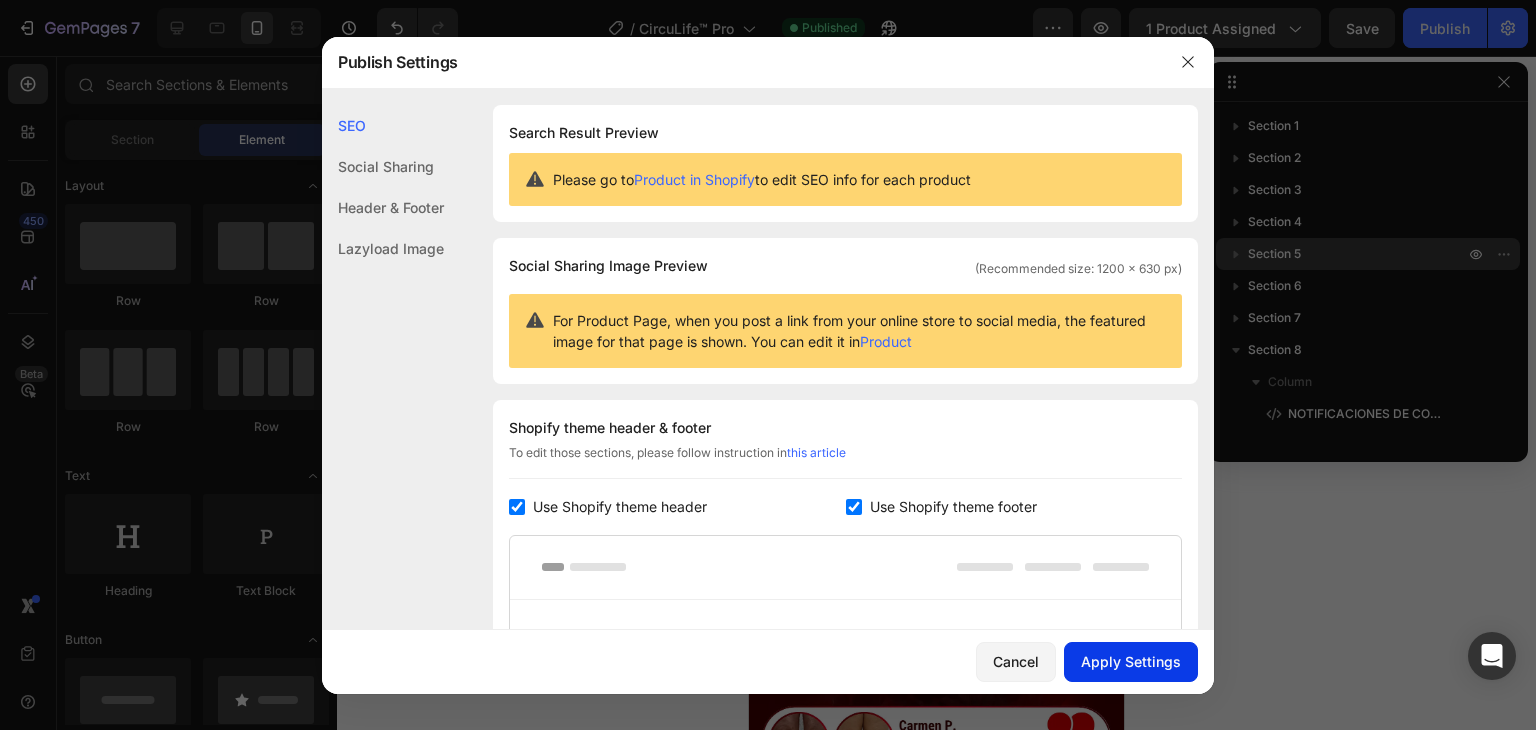 click on "Apply Settings" 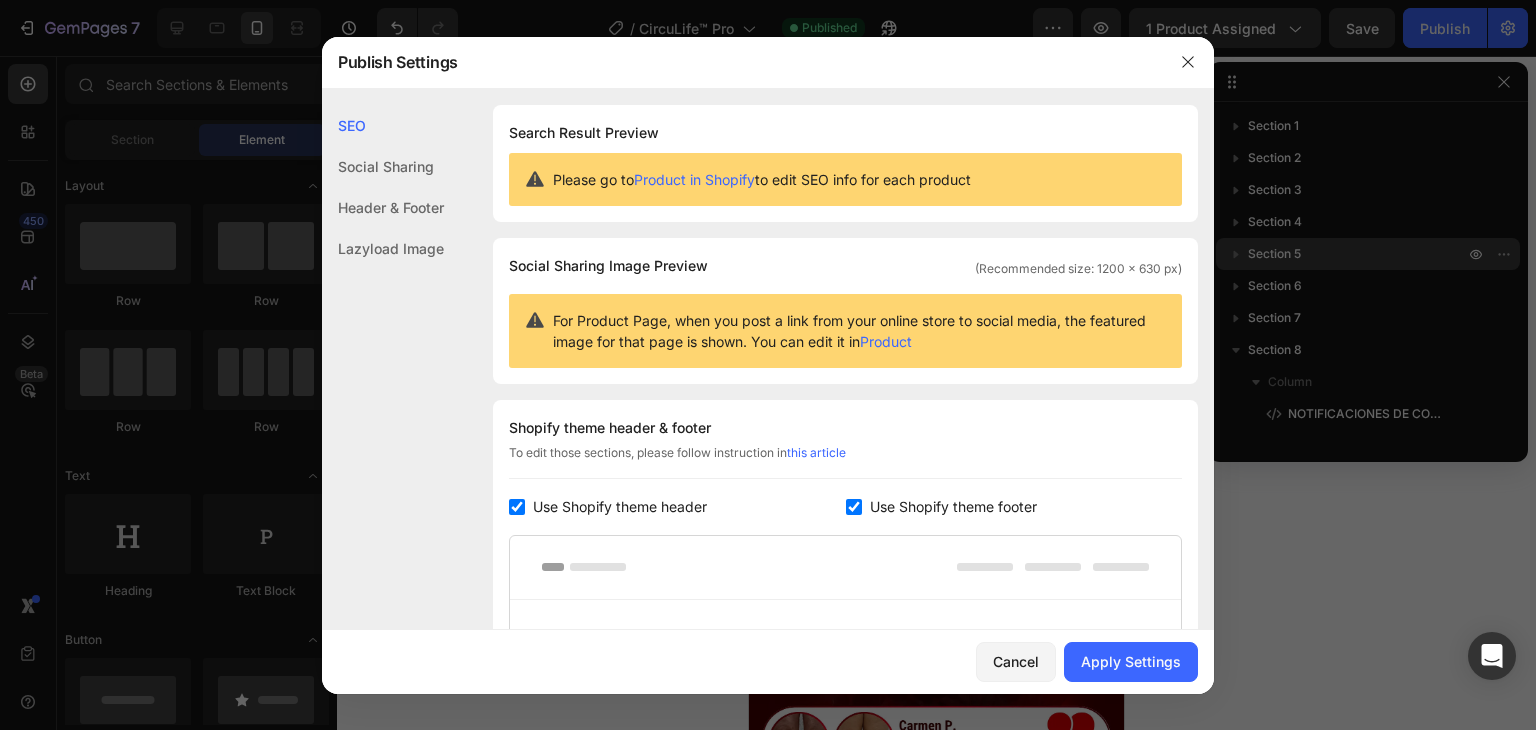 click on "Use Shopify theme footer" at bounding box center [949, 507] 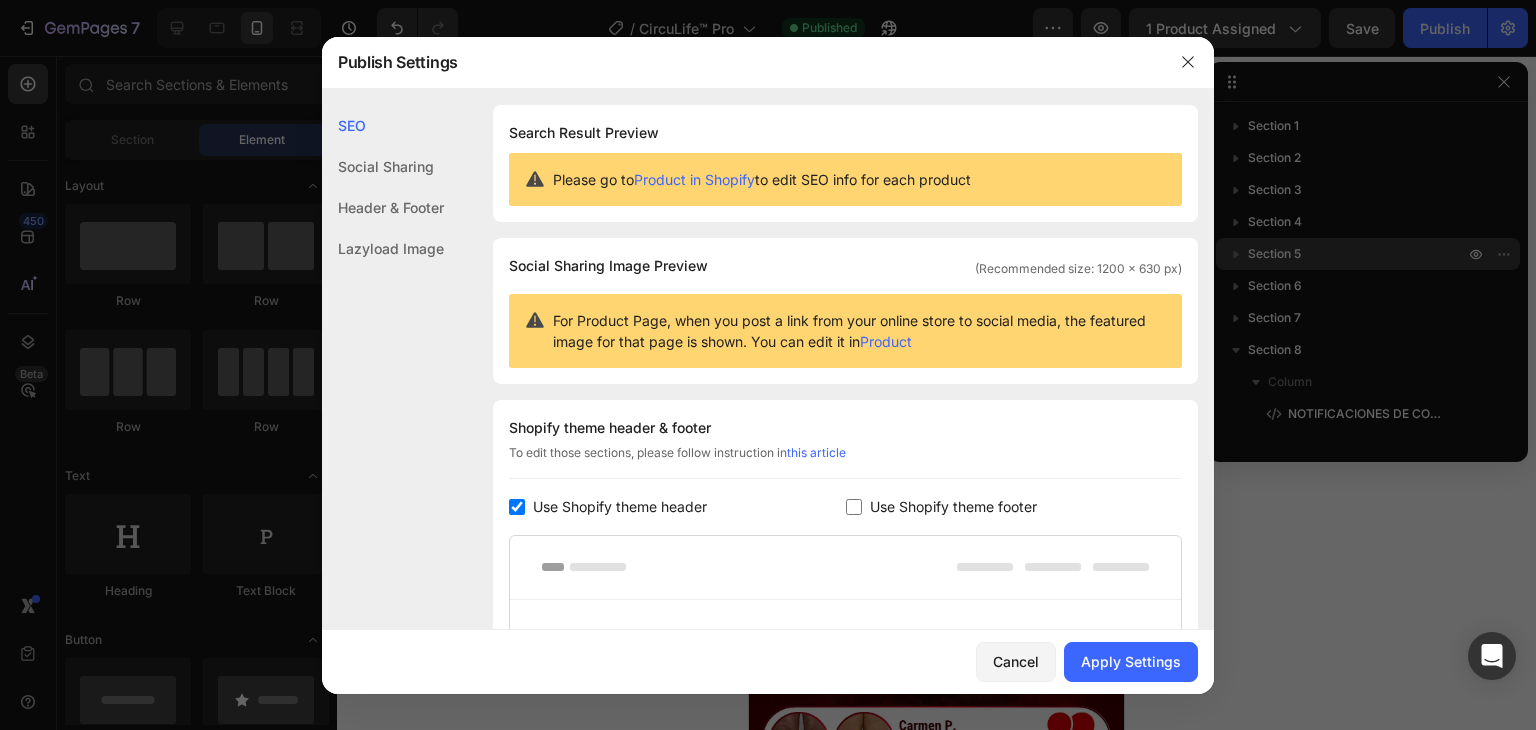 checkbox on "false" 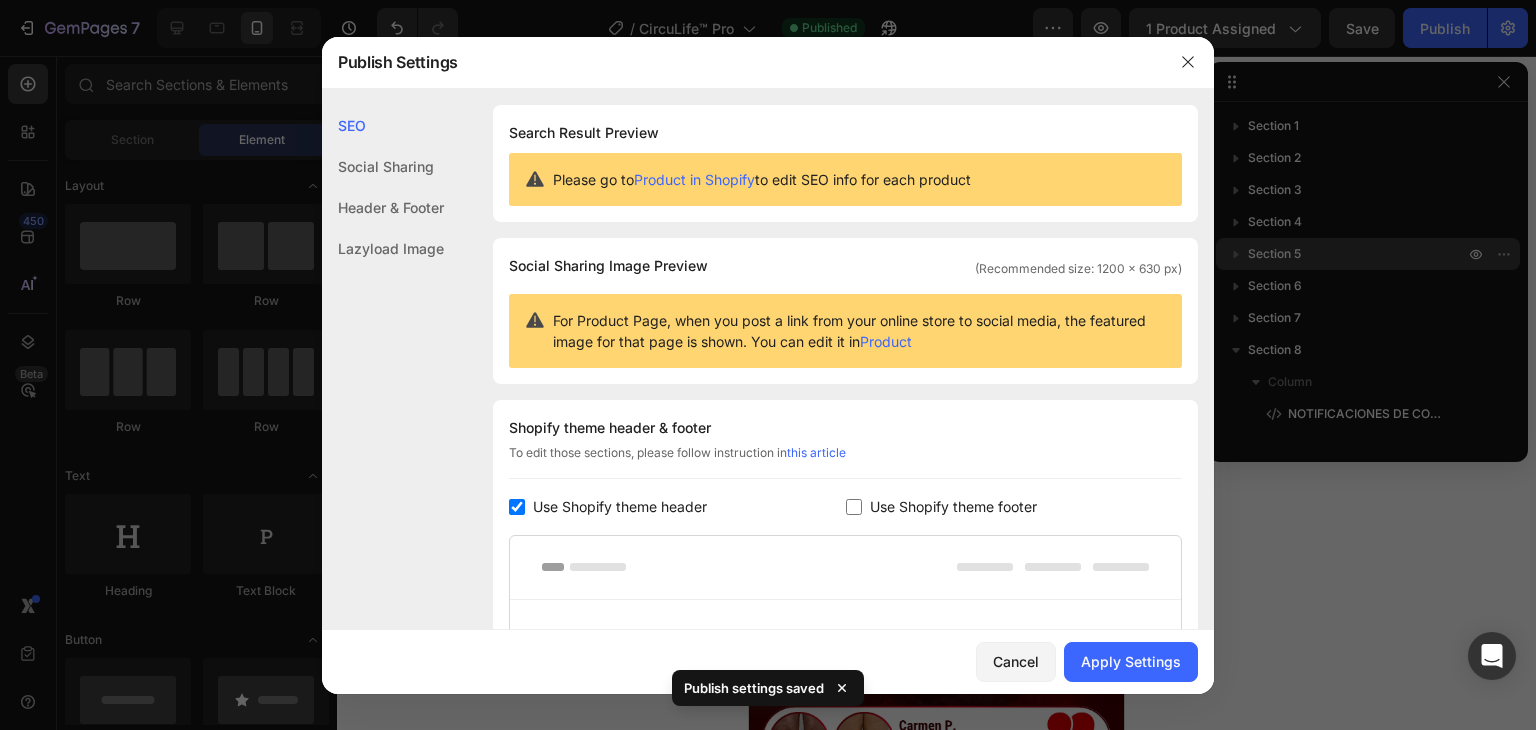 click on "Use Shopify theme header" at bounding box center (620, 507) 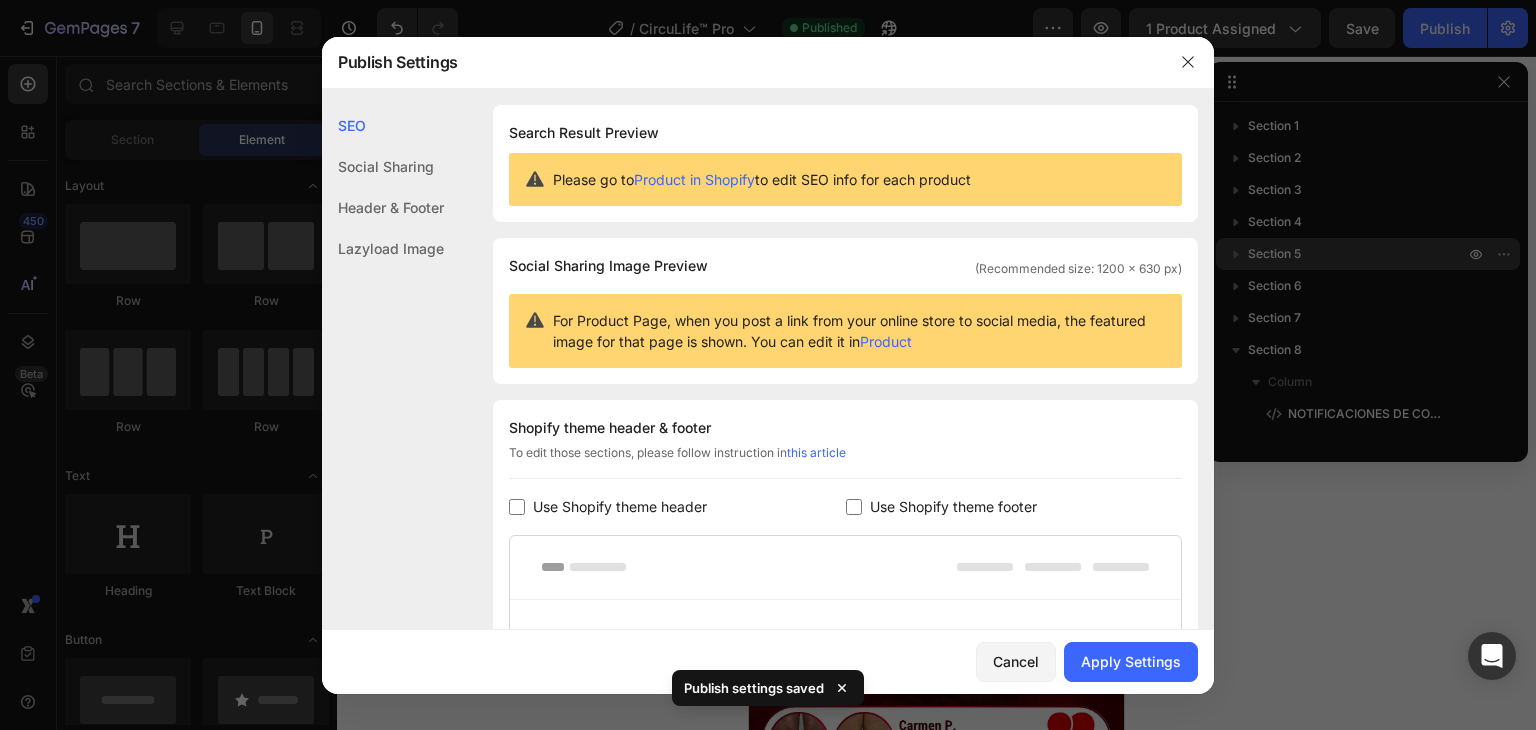 checkbox on "false" 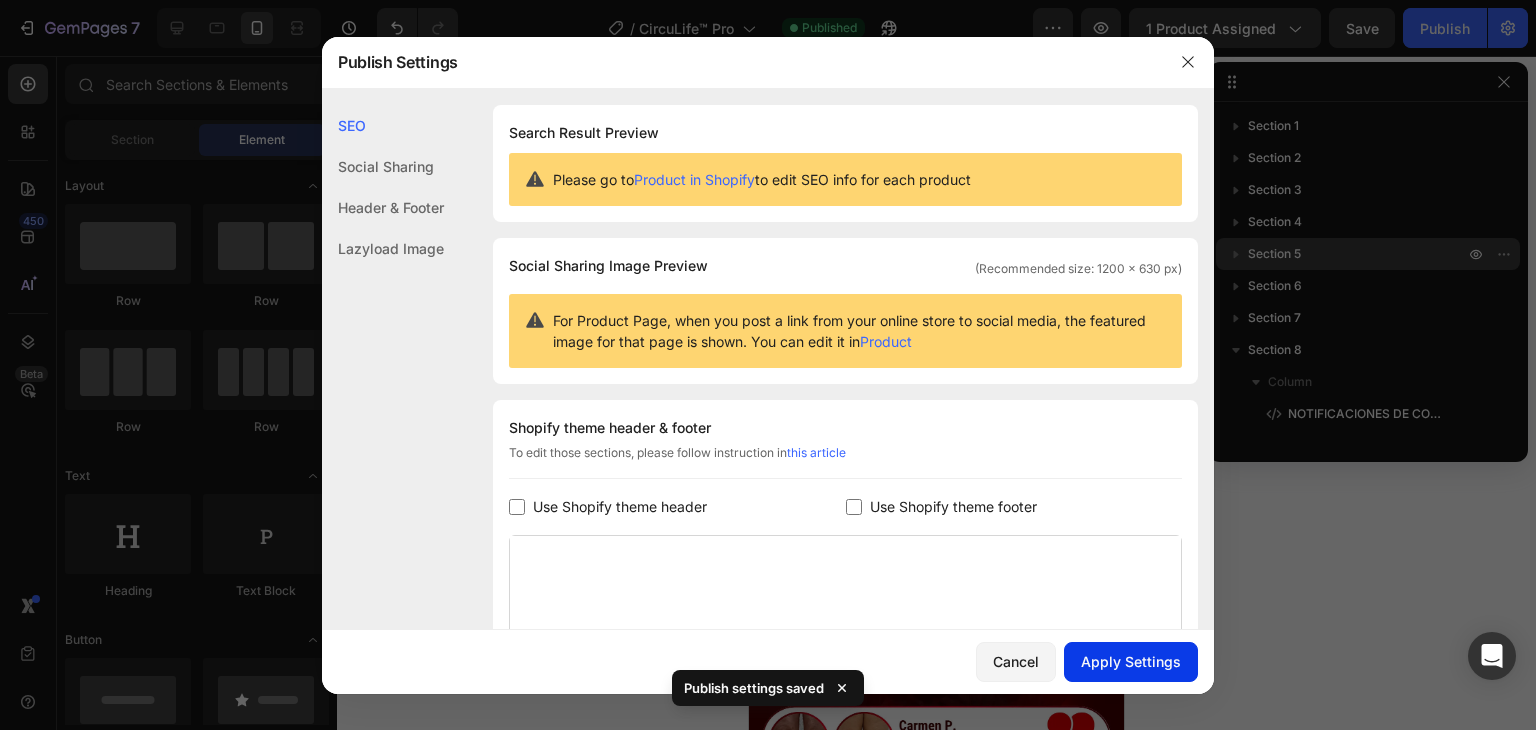 click on "Apply Settings" at bounding box center (1131, 661) 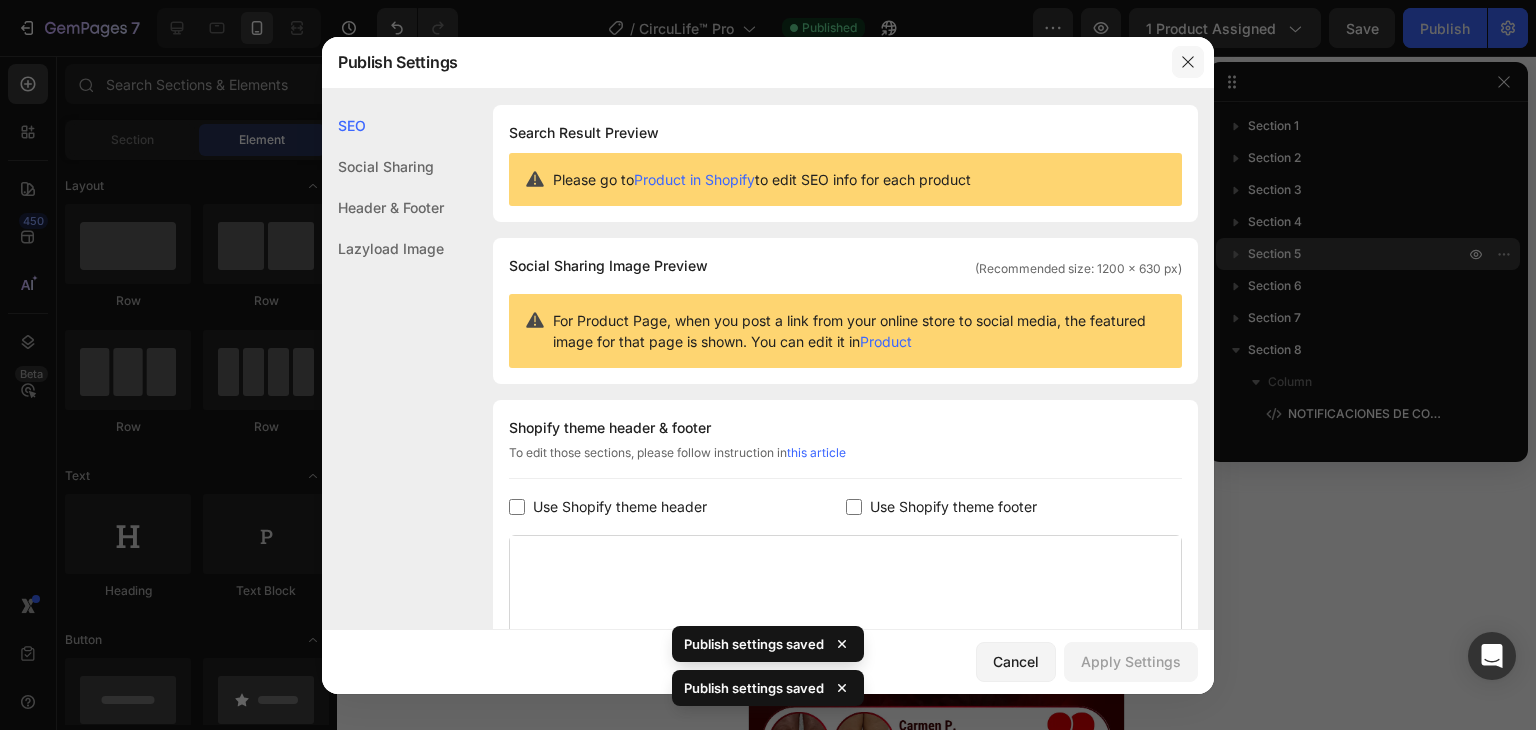 click 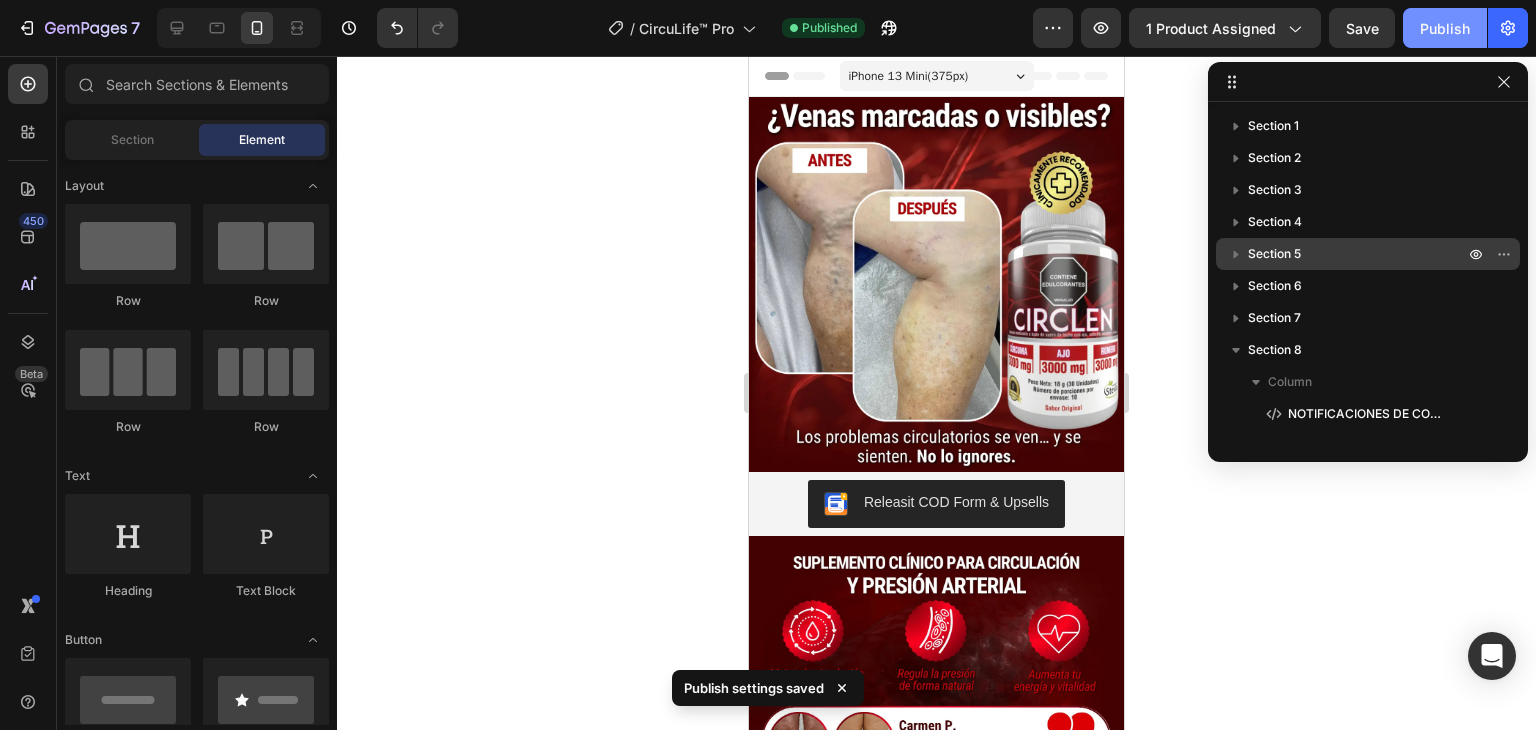 click on "Publish" 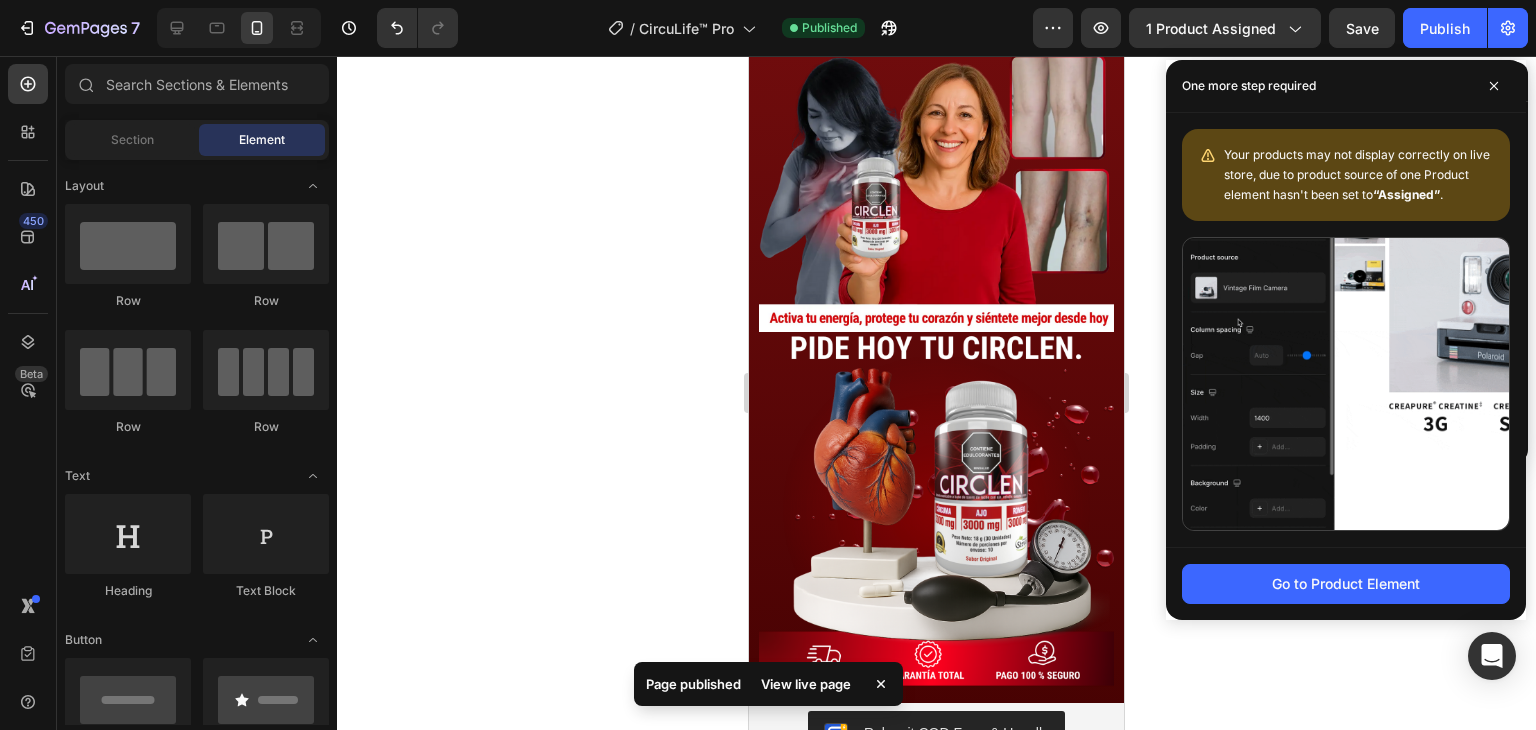 scroll, scrollTop: 4340, scrollLeft: 0, axis: vertical 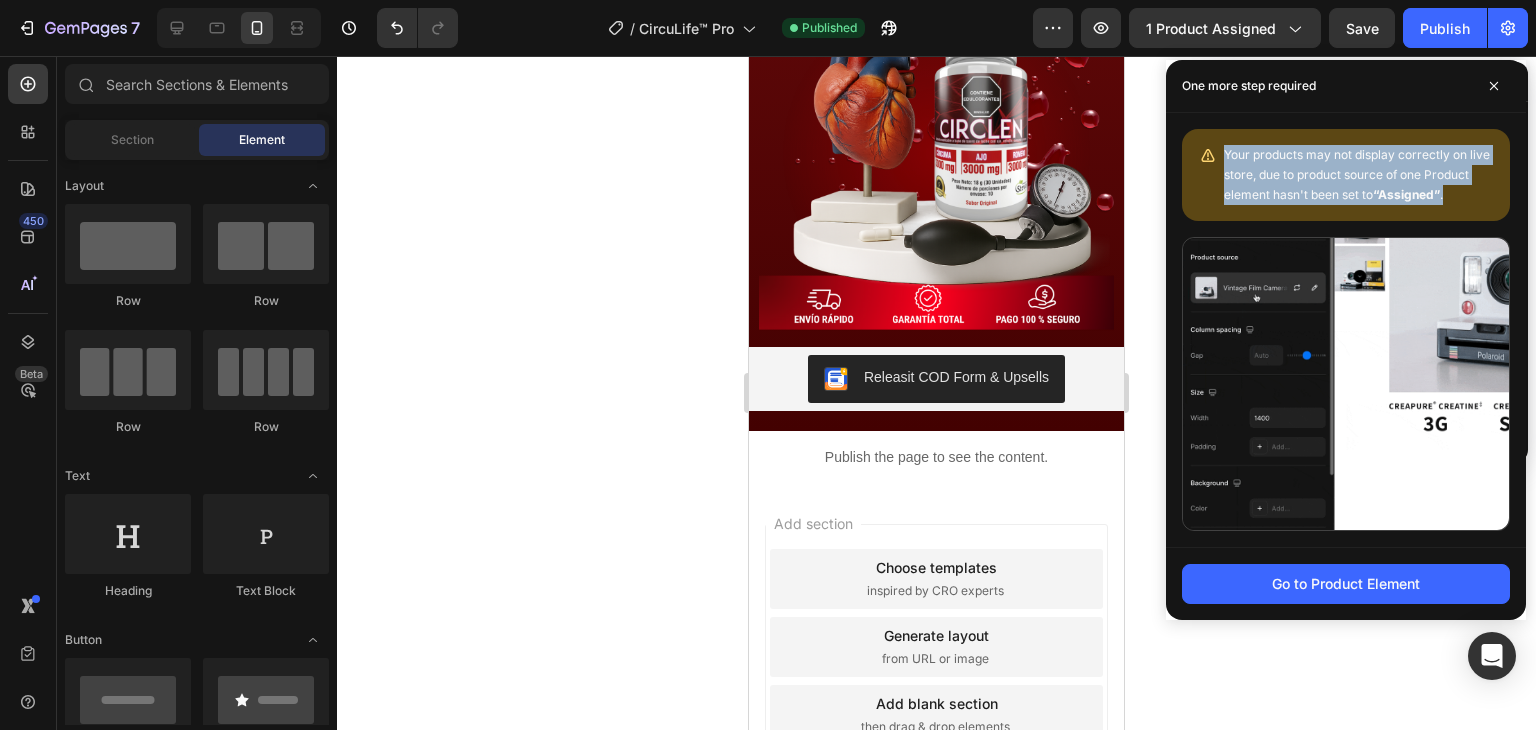 drag, startPoint x: 1495, startPoint y: 82, endPoint x: 1269, endPoint y: 289, distance: 306.47186 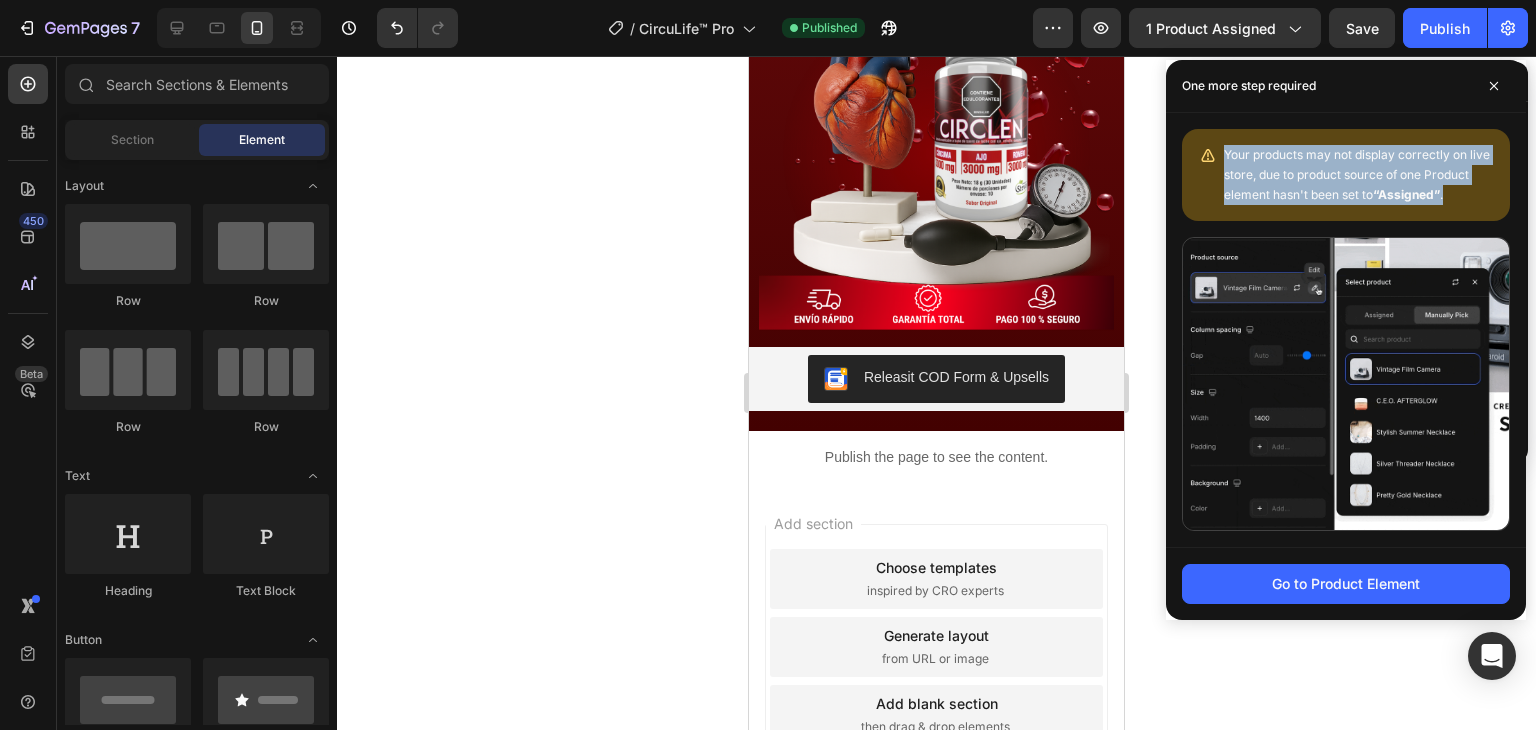 click on "One more step required Your products may not display correctly on live store, due to product source of one Product element hasn't been set to  “Assigned” . Go to Product Element" 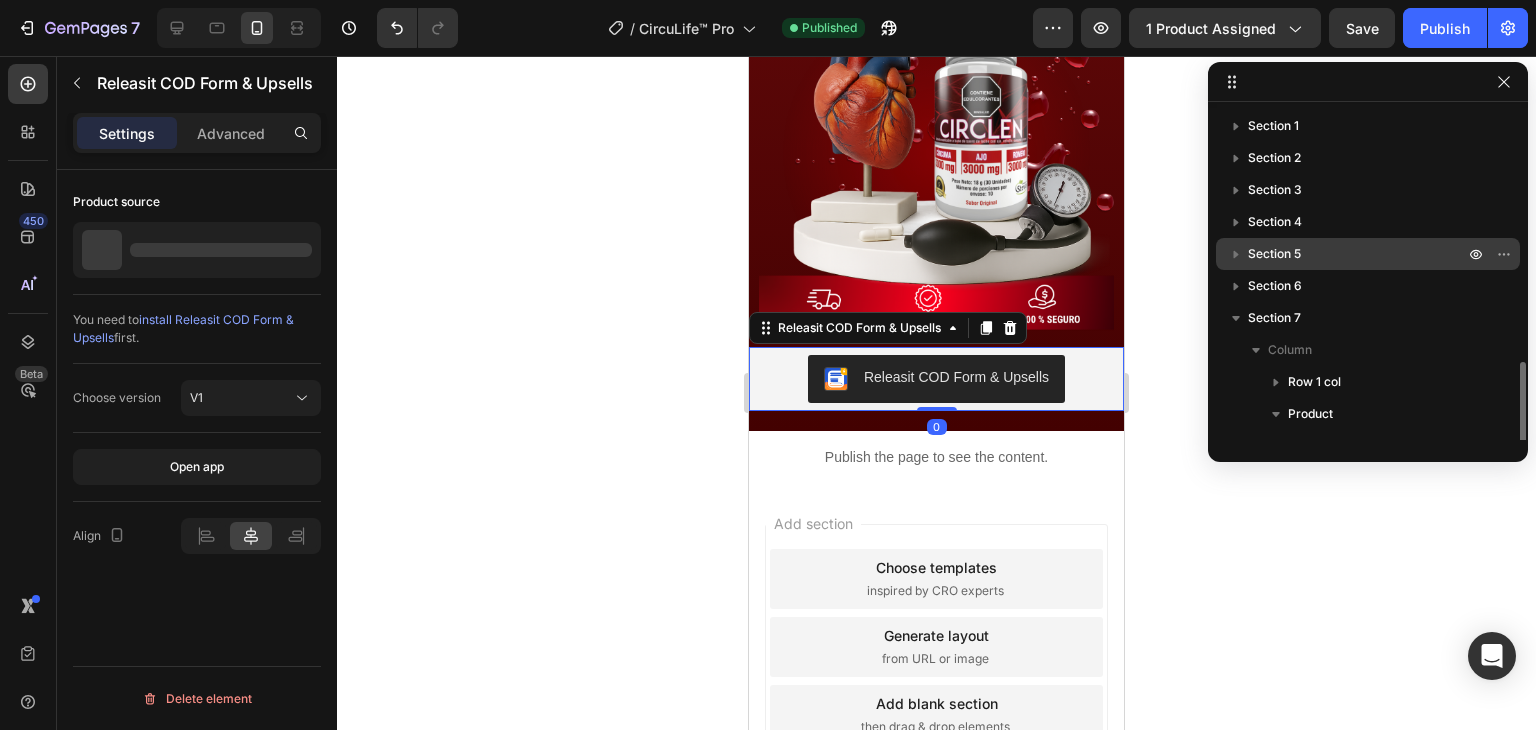 scroll, scrollTop: 149, scrollLeft: 0, axis: vertical 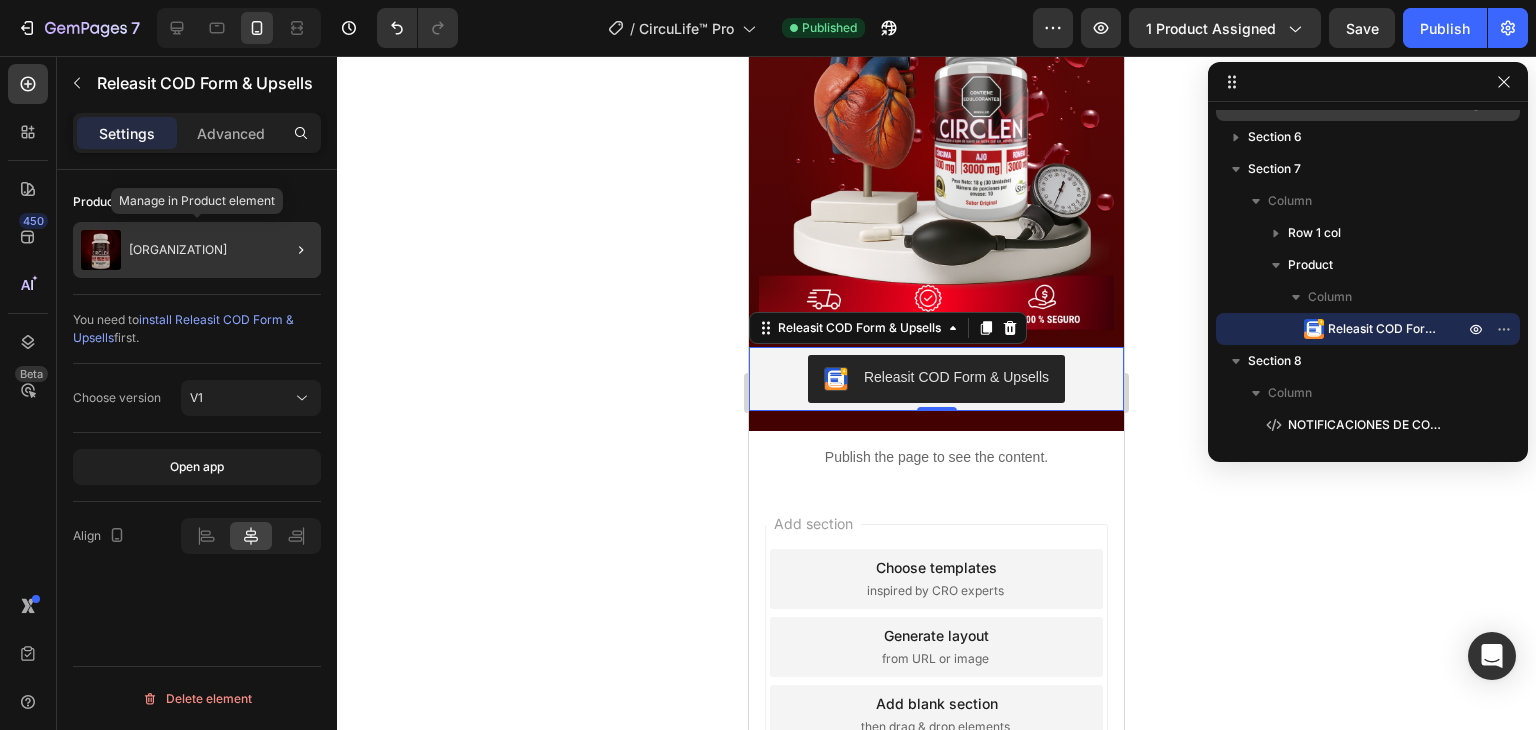 click on "[ORGANIZATION]" 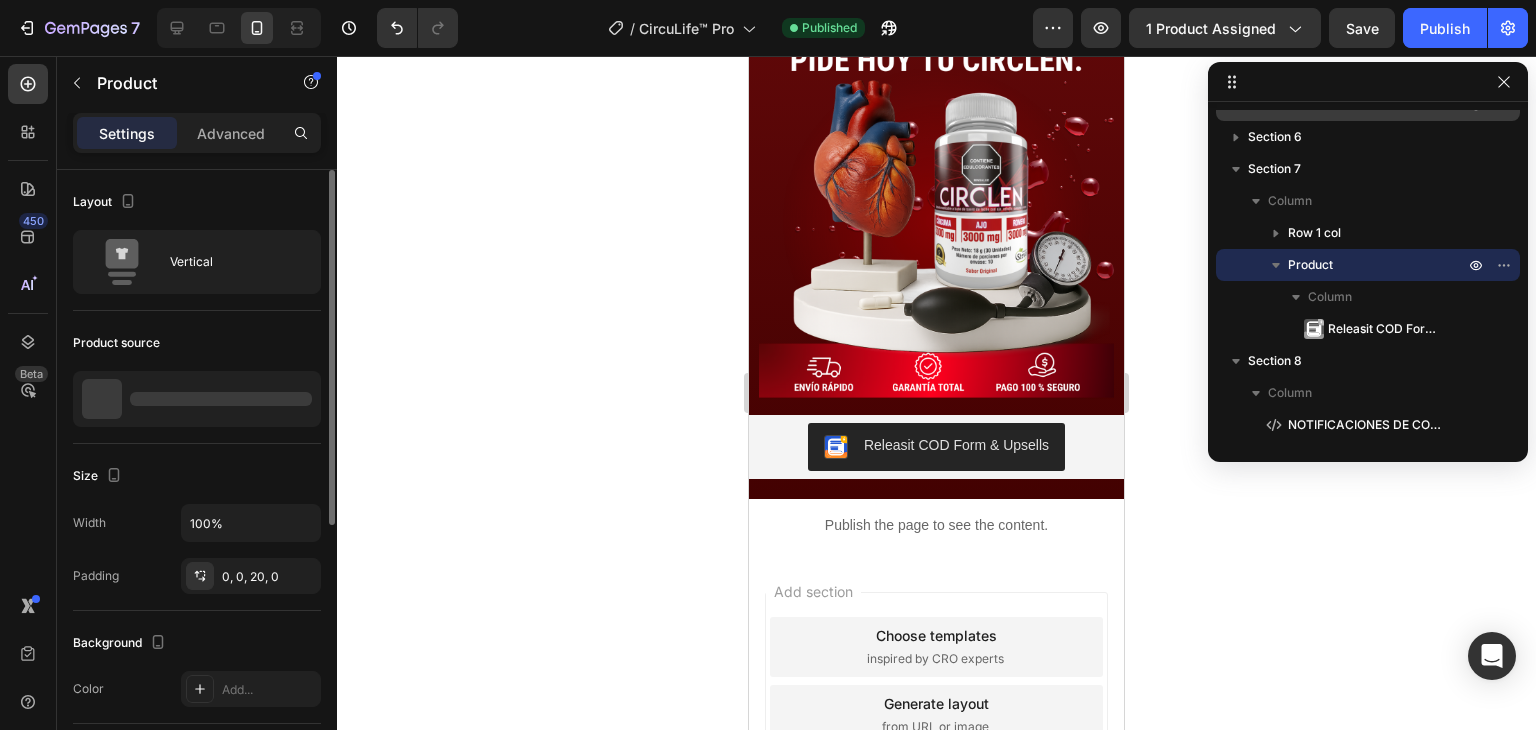 scroll, scrollTop: 4340, scrollLeft: 0, axis: vertical 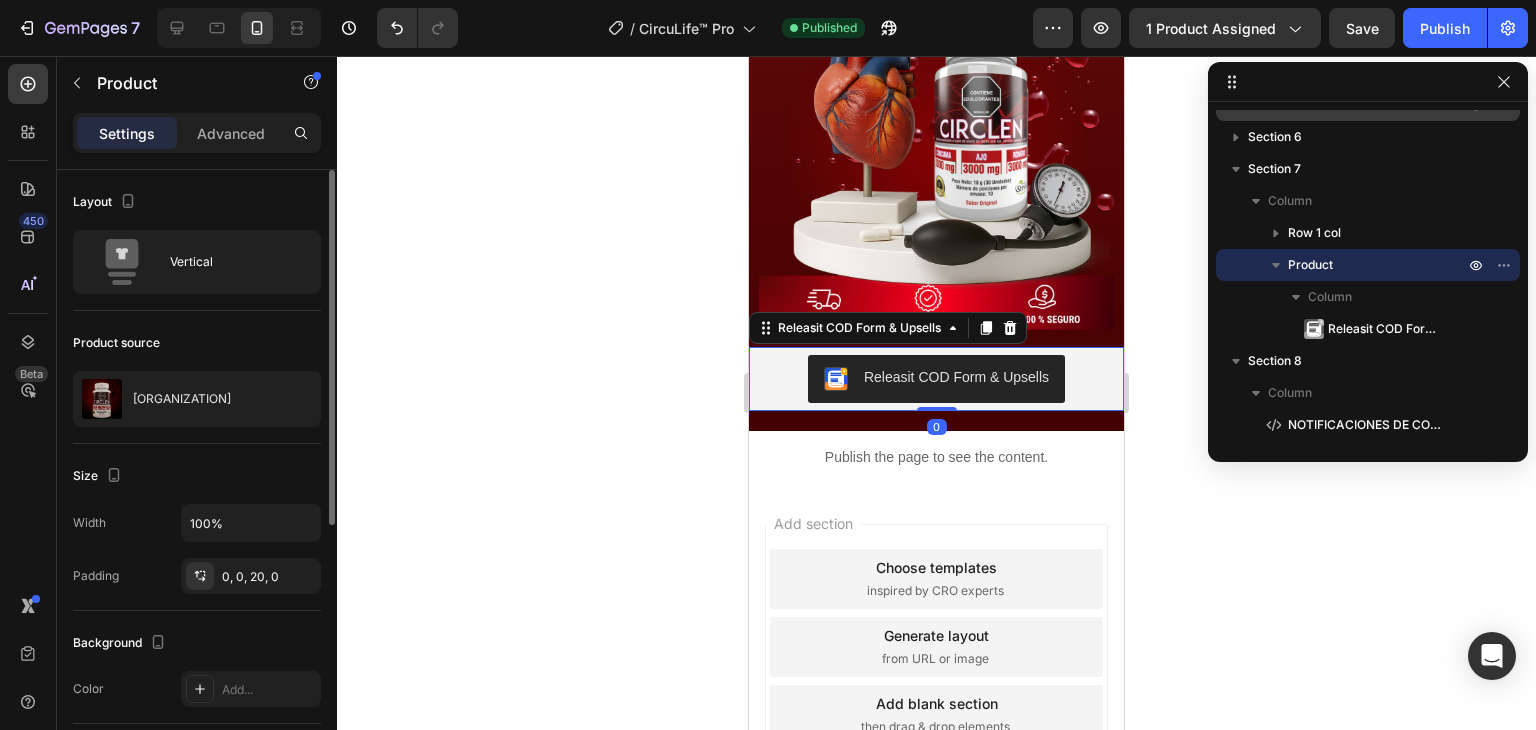 click on "Releasit COD Form & Upsells" at bounding box center (936, 379) 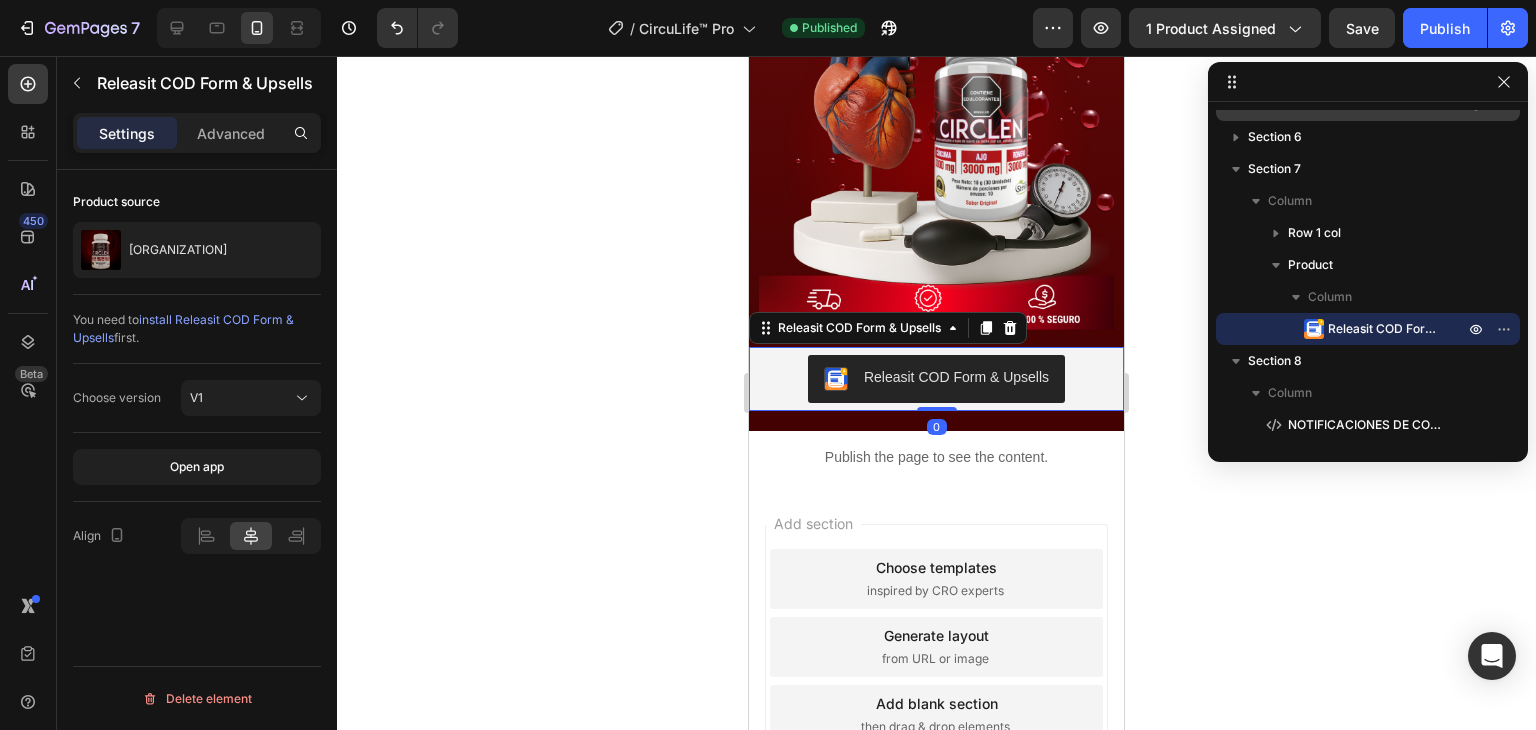 click on "Settings" at bounding box center (127, 133) 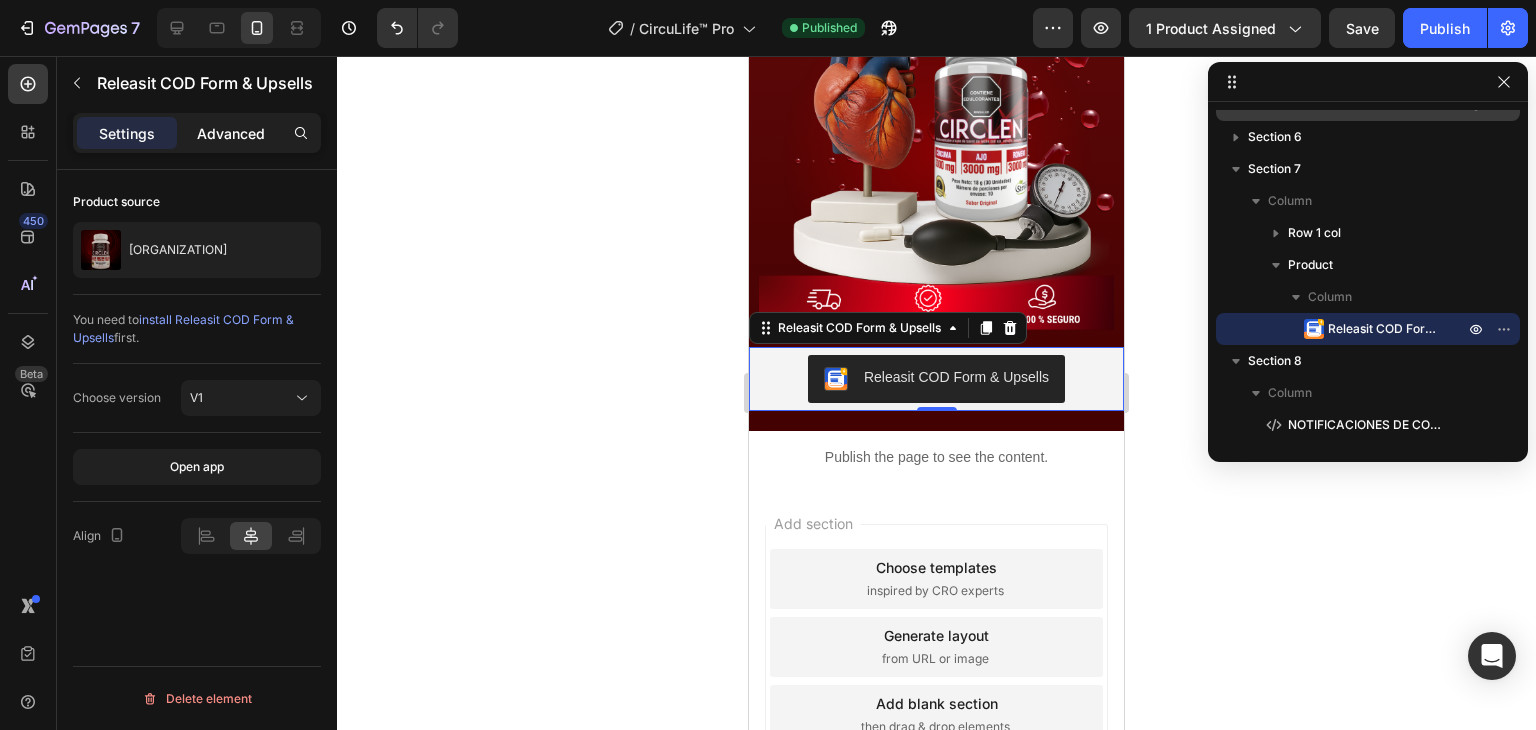 click on "Advanced" at bounding box center (231, 133) 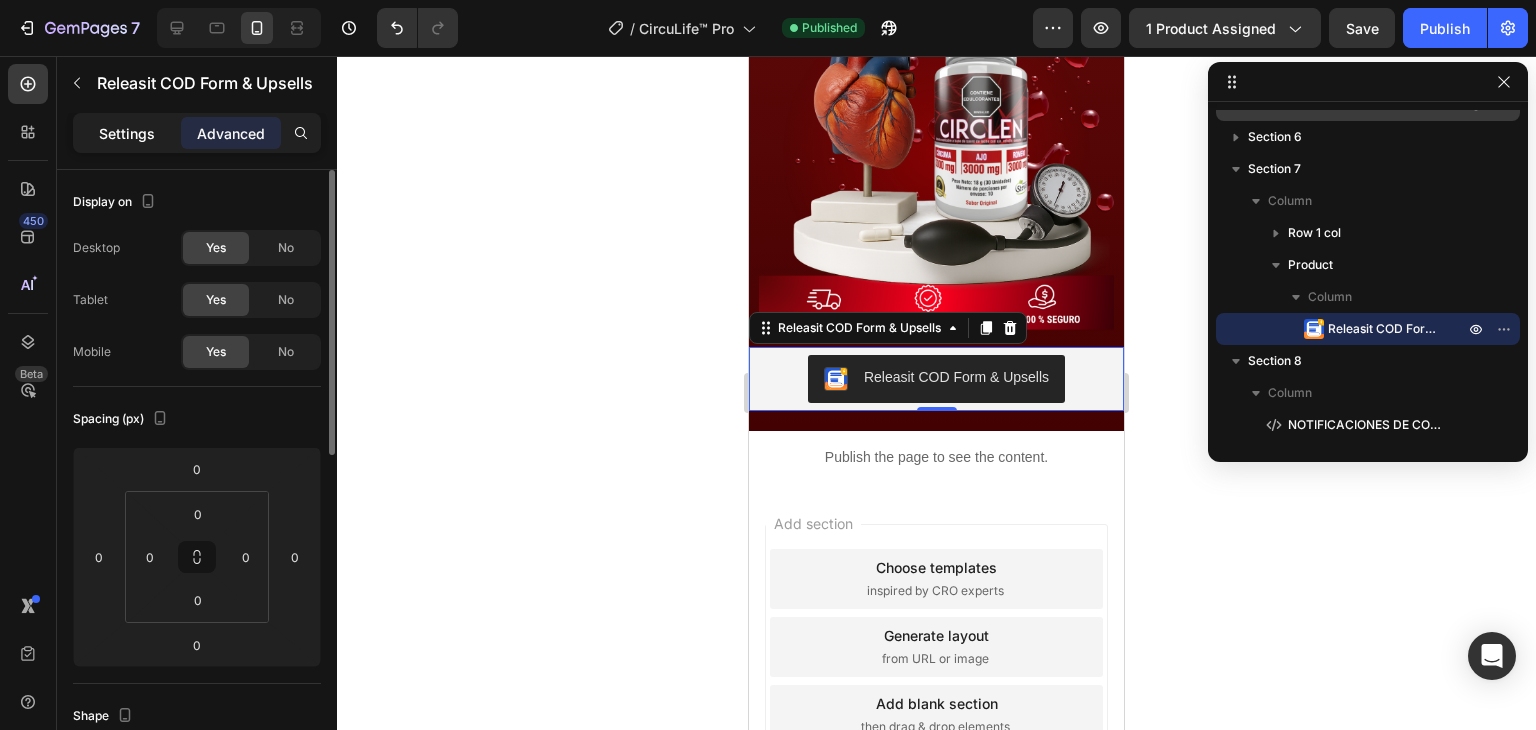 click on "Settings" 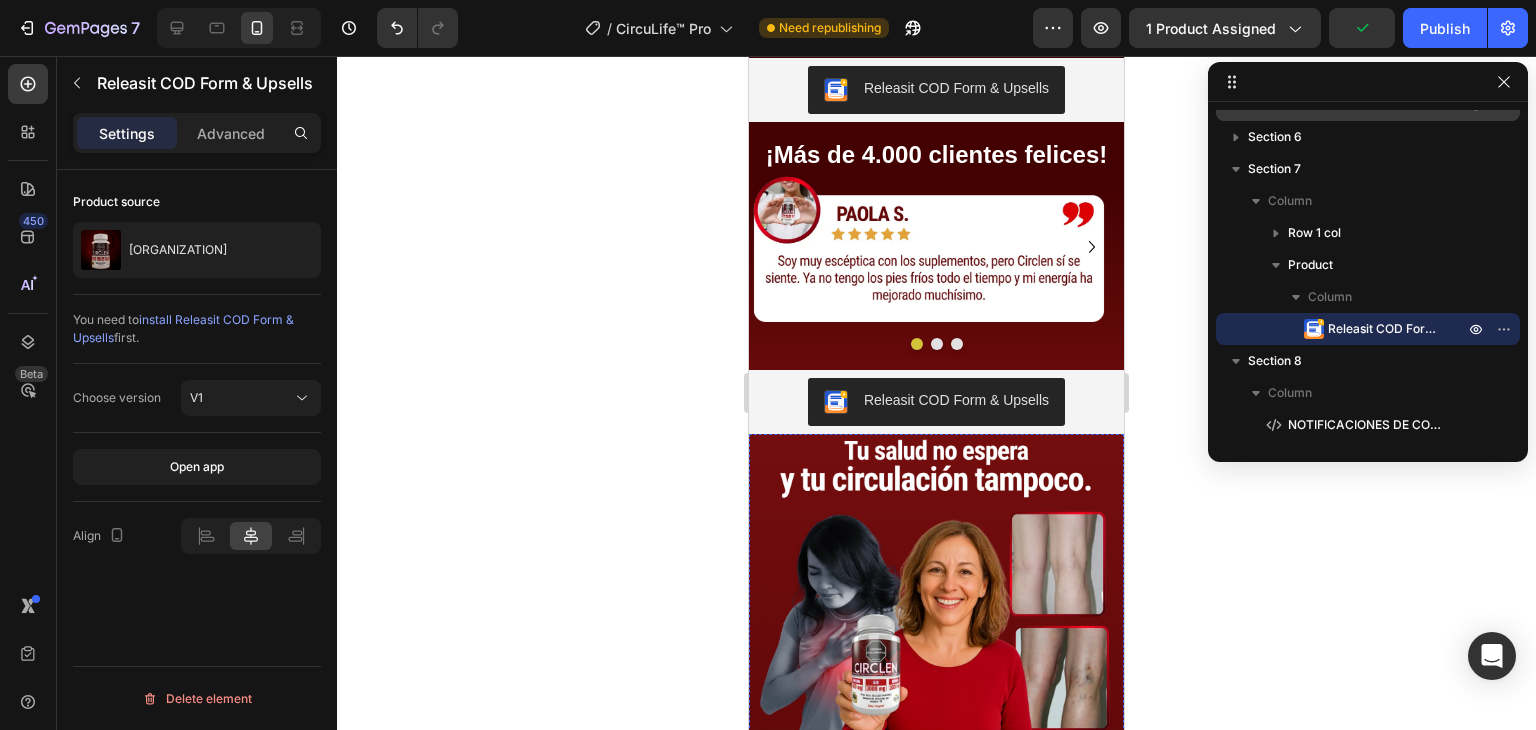 scroll, scrollTop: 3564, scrollLeft: 0, axis: vertical 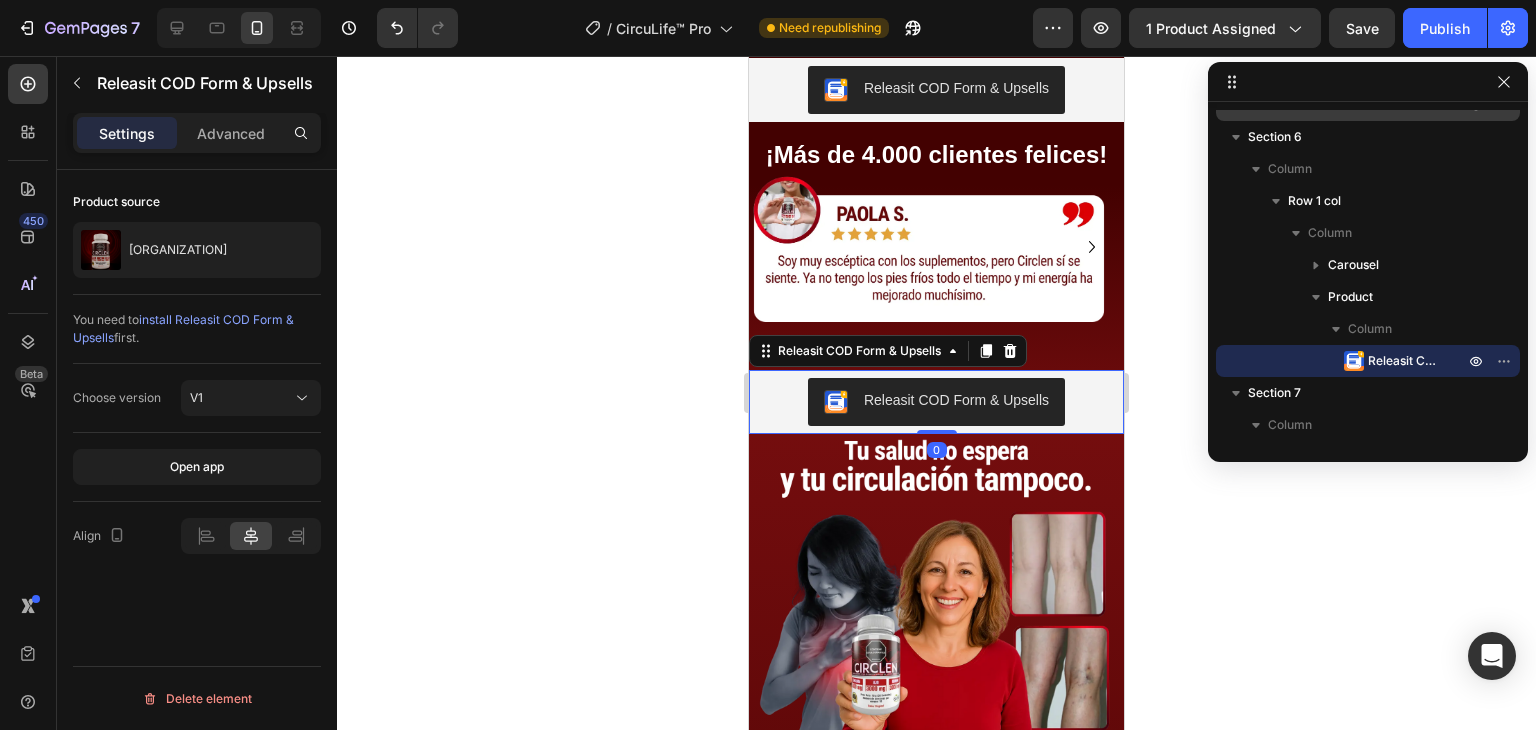 click on "Releasit COD Form & Upsells" at bounding box center (936, 402) 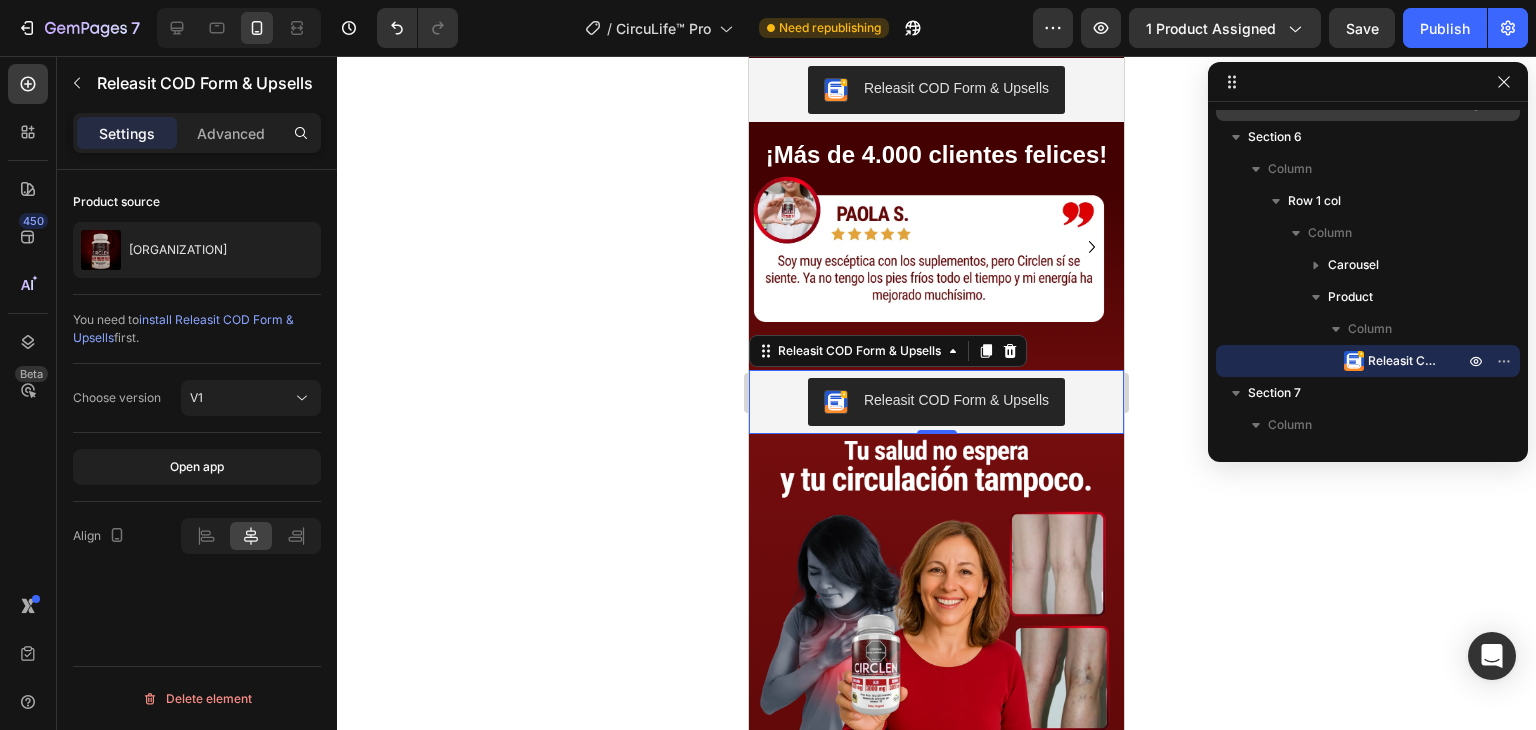 click on "Releasit COD Form & Upsells" at bounding box center [936, 402] 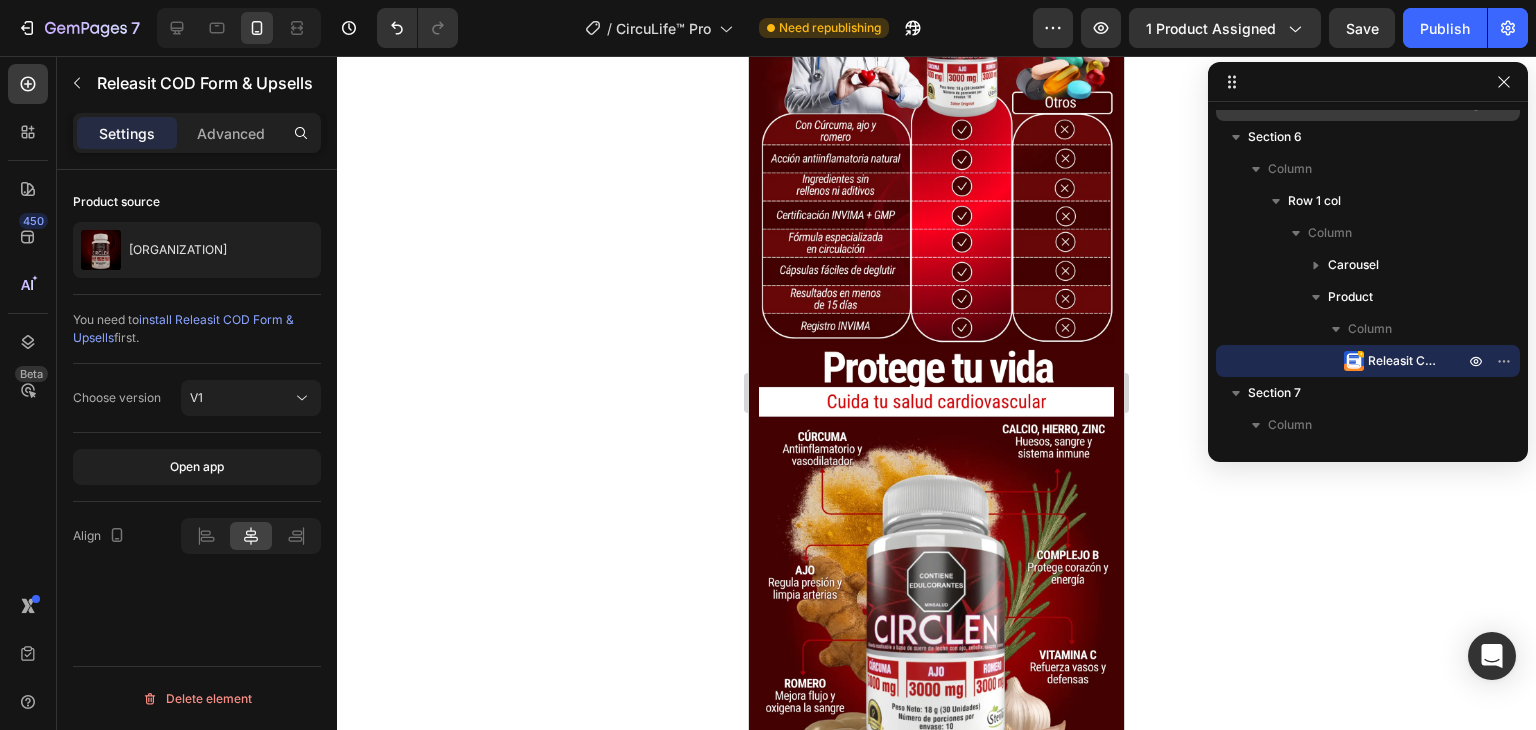 scroll, scrollTop: 2252, scrollLeft: 0, axis: vertical 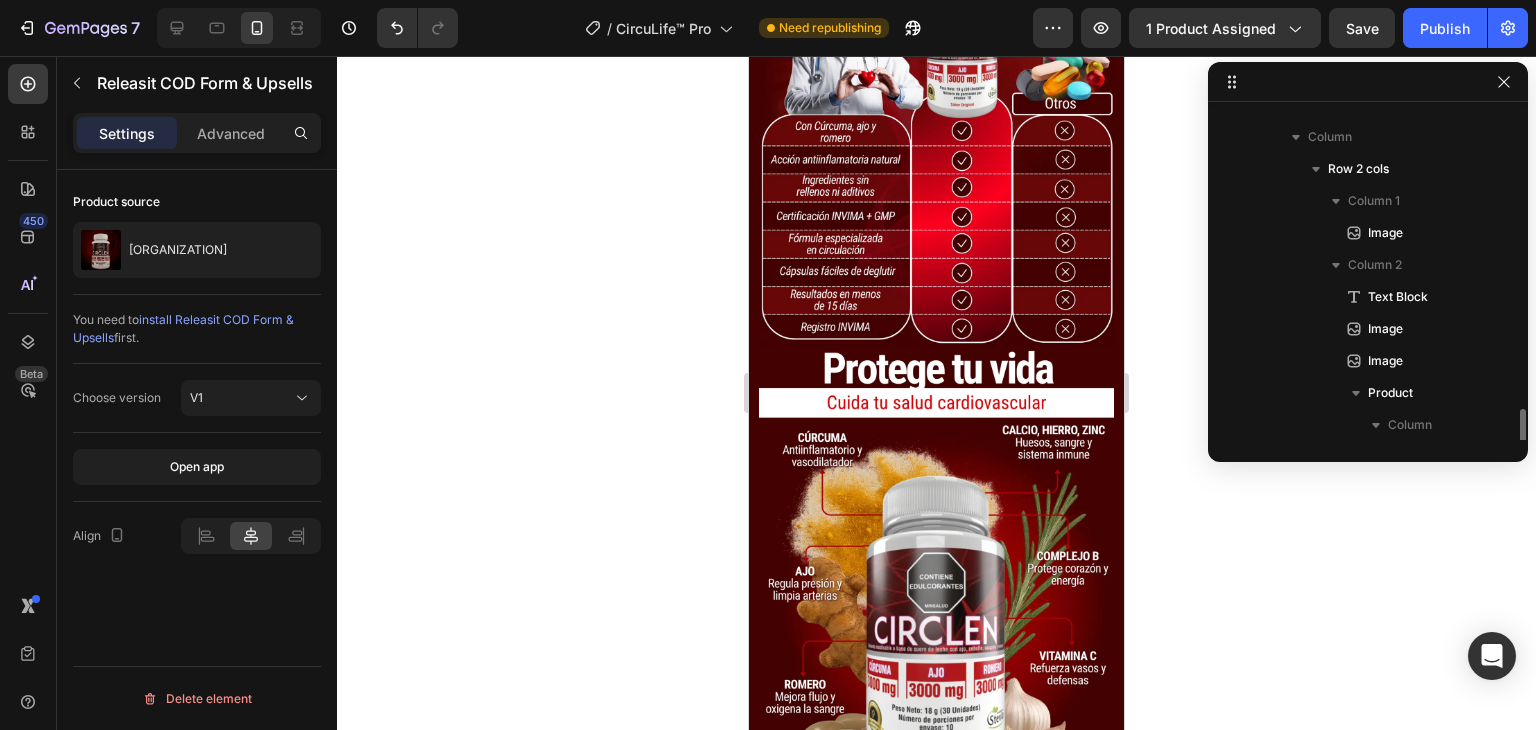 click on "Releasit COD Form & Upsells" at bounding box center (936, -145) 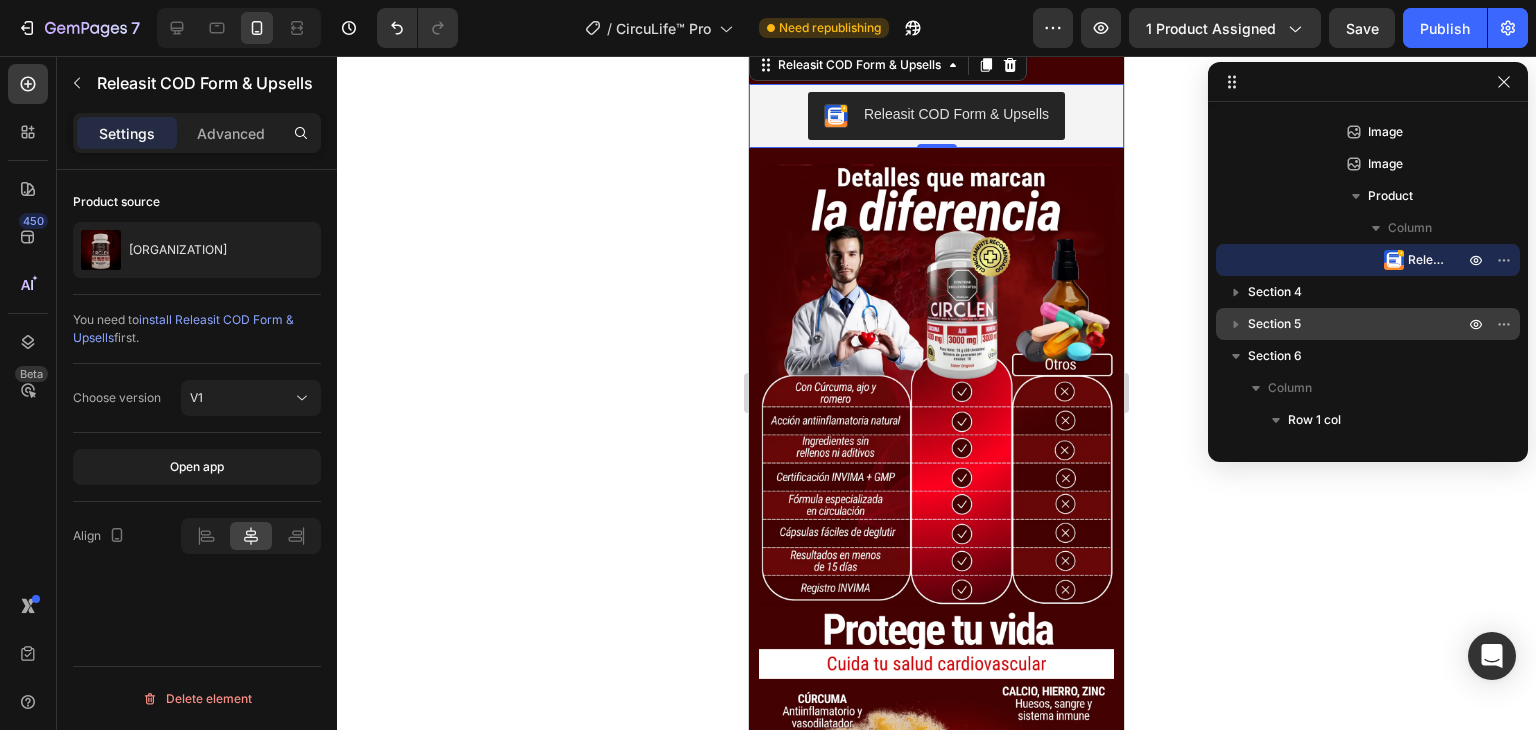 scroll, scrollTop: 1548, scrollLeft: 0, axis: vertical 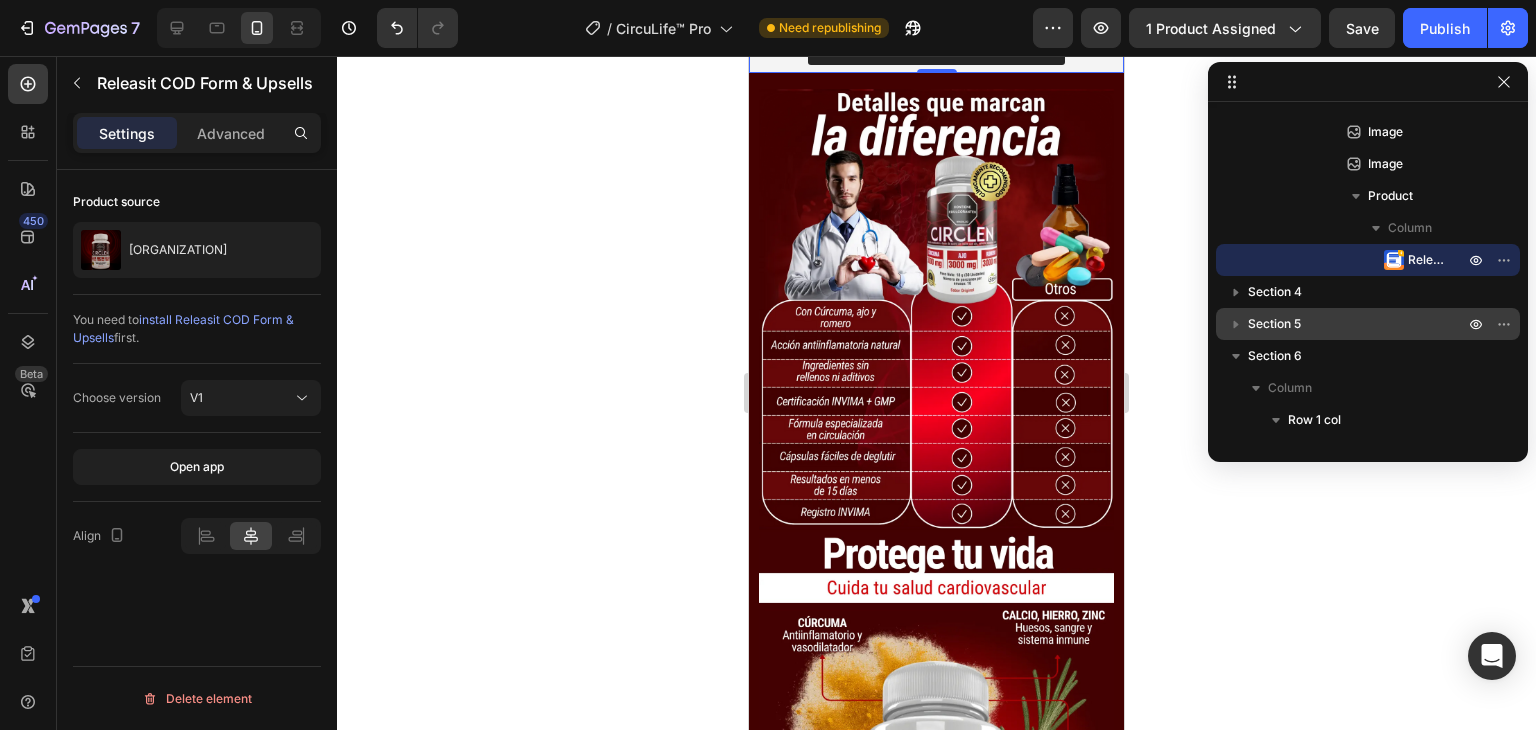 click on "Releasit COD Form & Upsells" at bounding box center [936, 41] 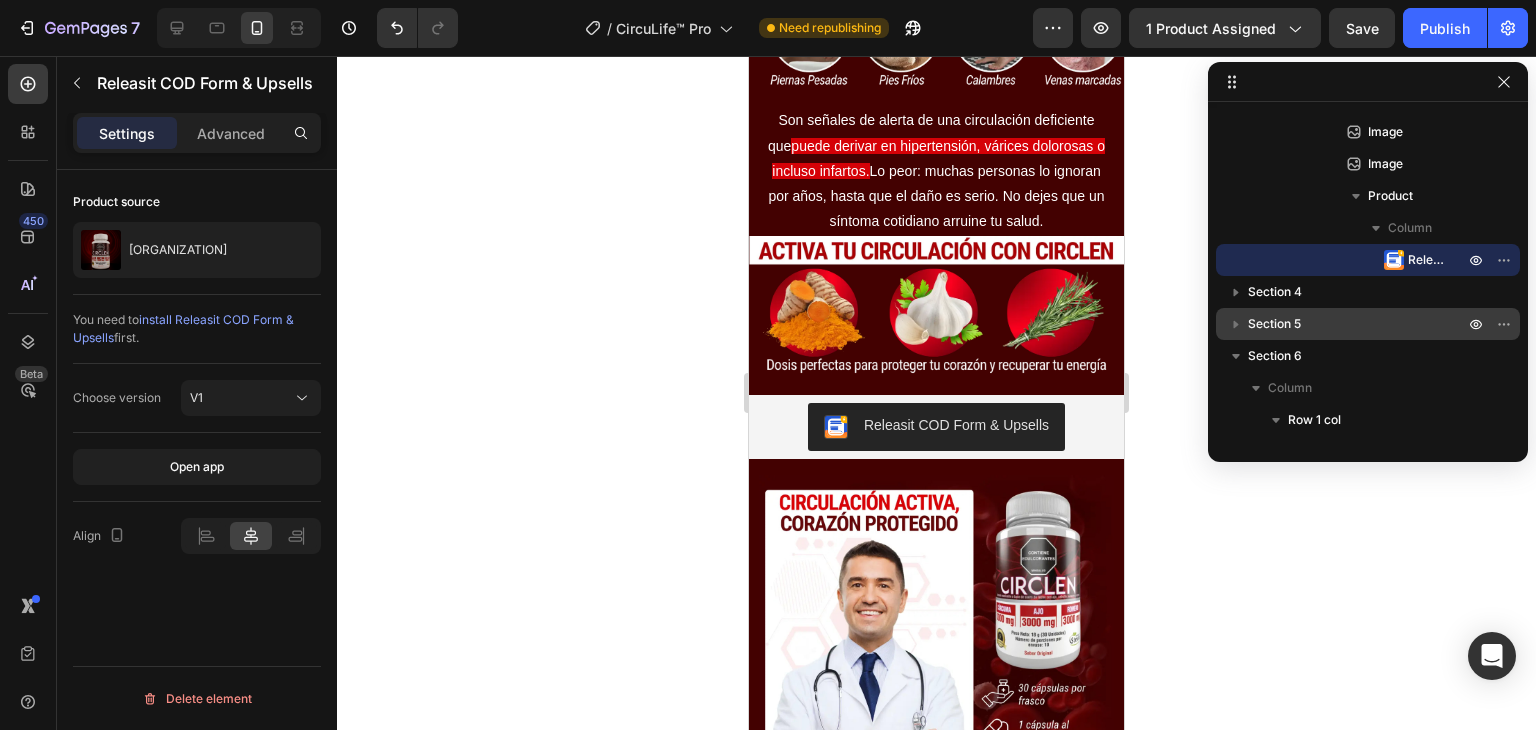 scroll, scrollTop: 604, scrollLeft: 0, axis: vertical 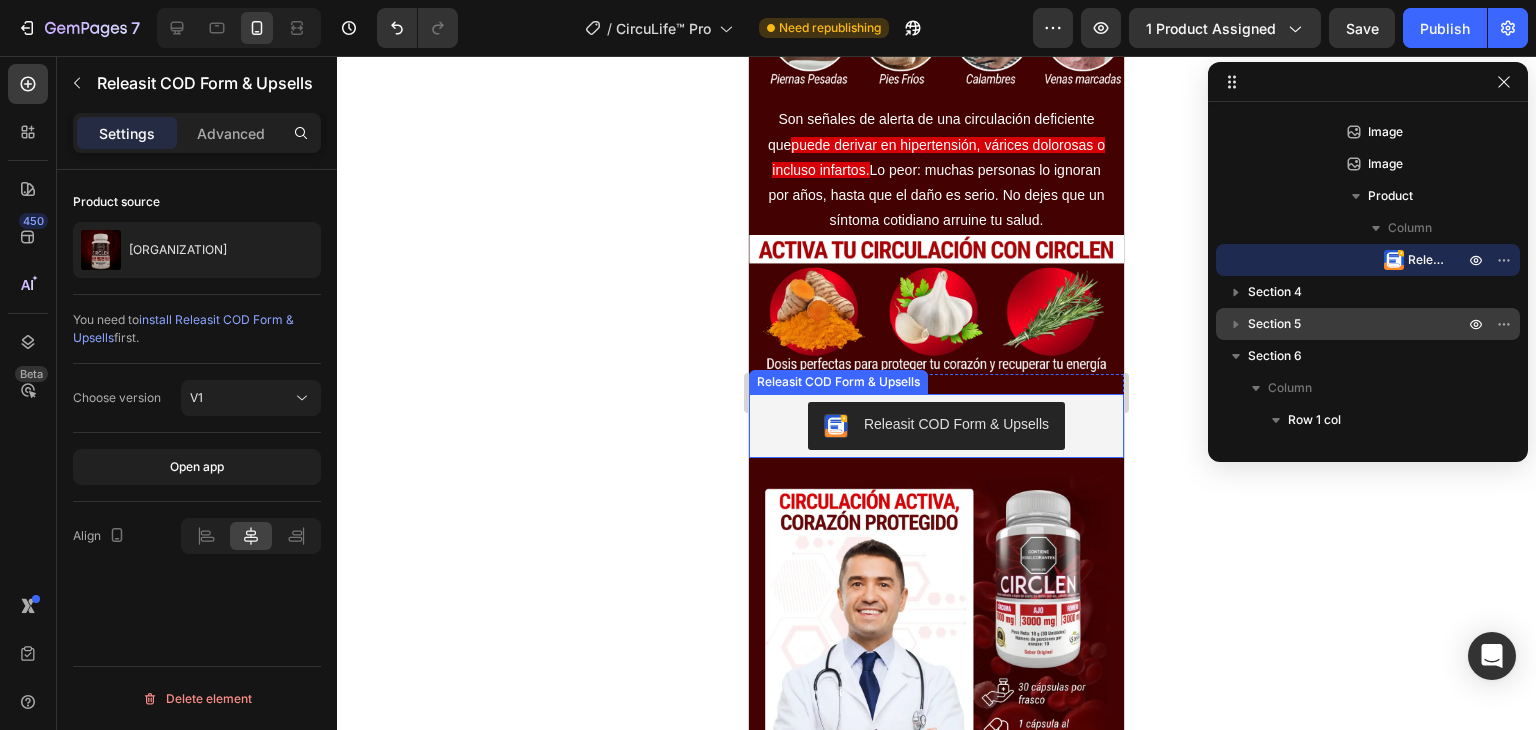 click on "Releasit COD Form & Upsells" at bounding box center (936, 426) 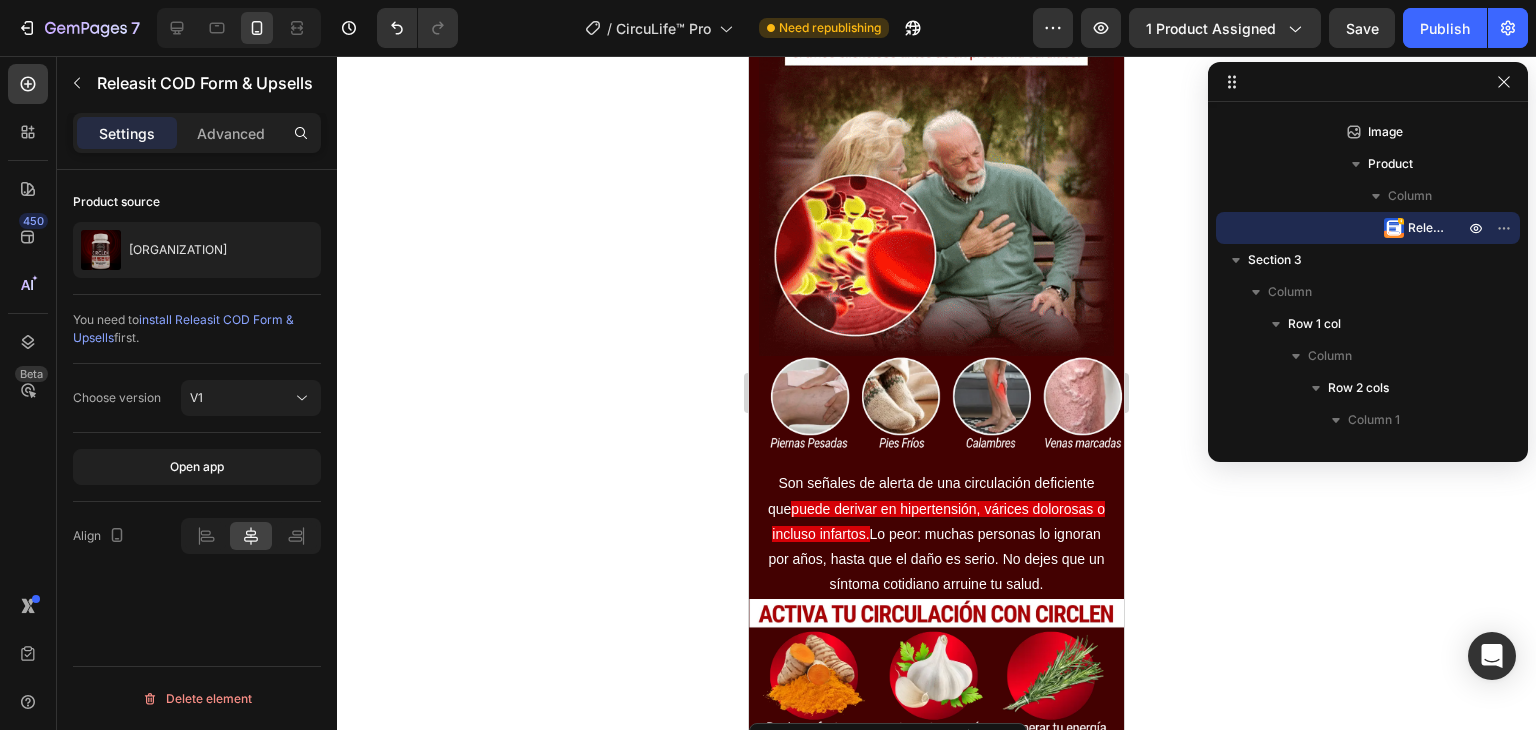 scroll, scrollTop: 0, scrollLeft: 0, axis: both 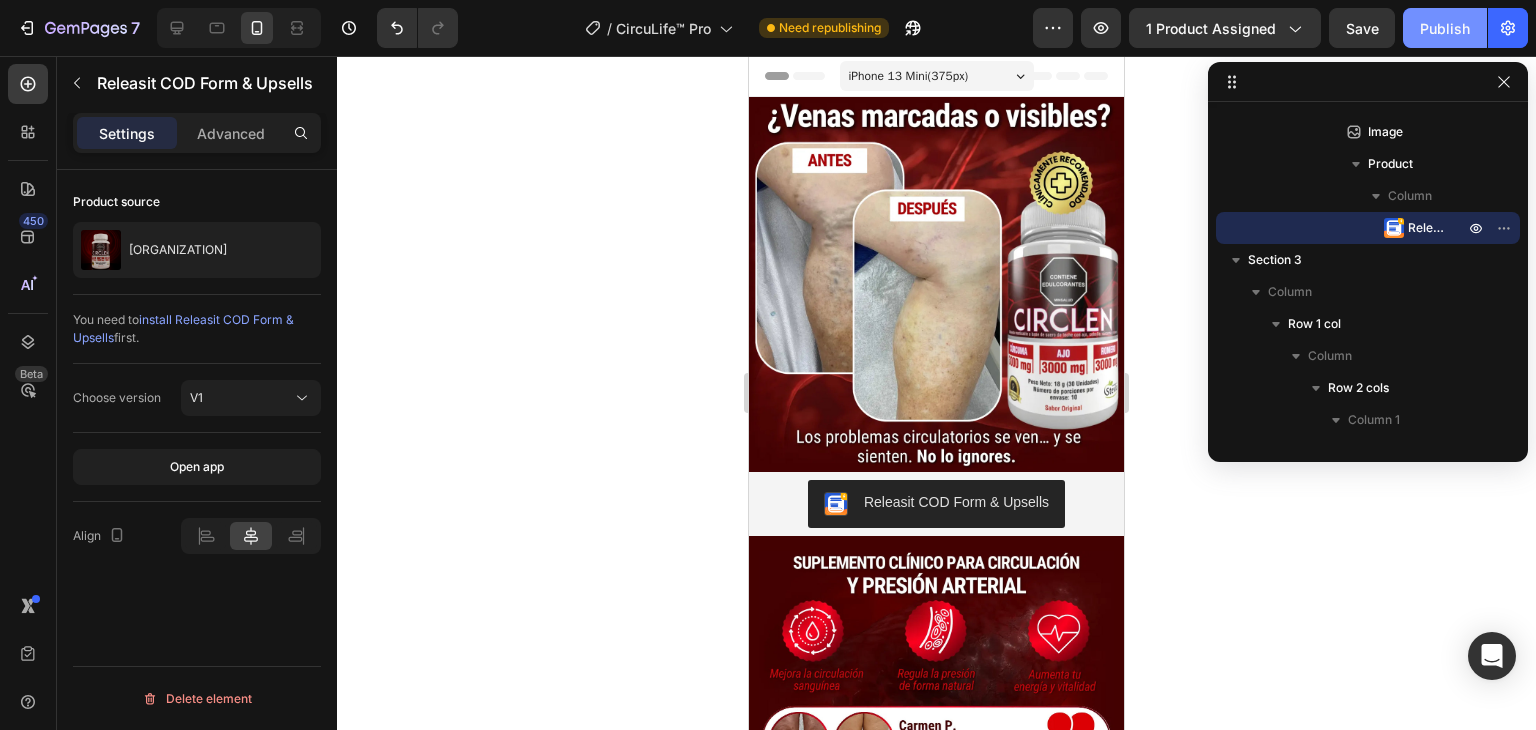 click on "Publish" at bounding box center [1445, 28] 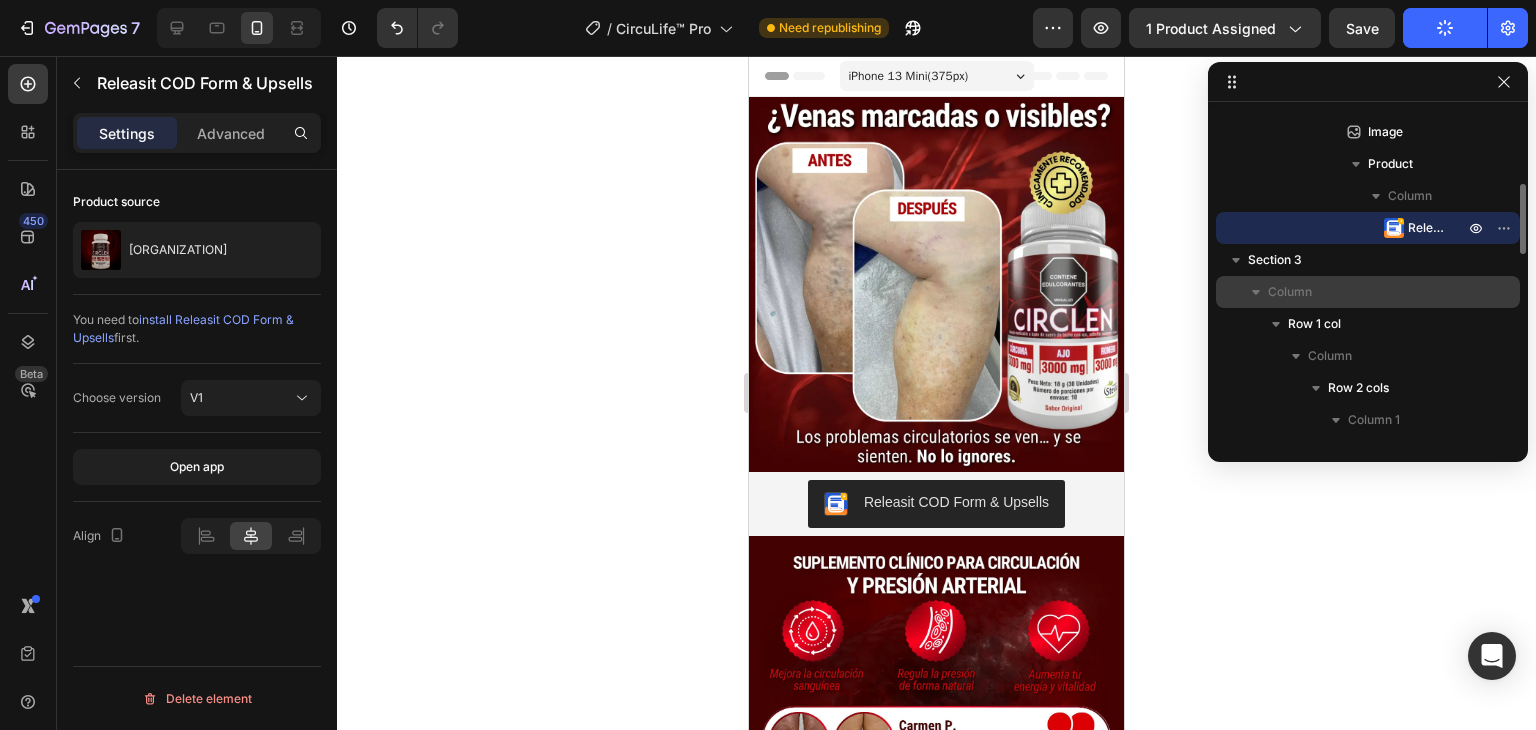 click on "Column" at bounding box center (1290, 292) 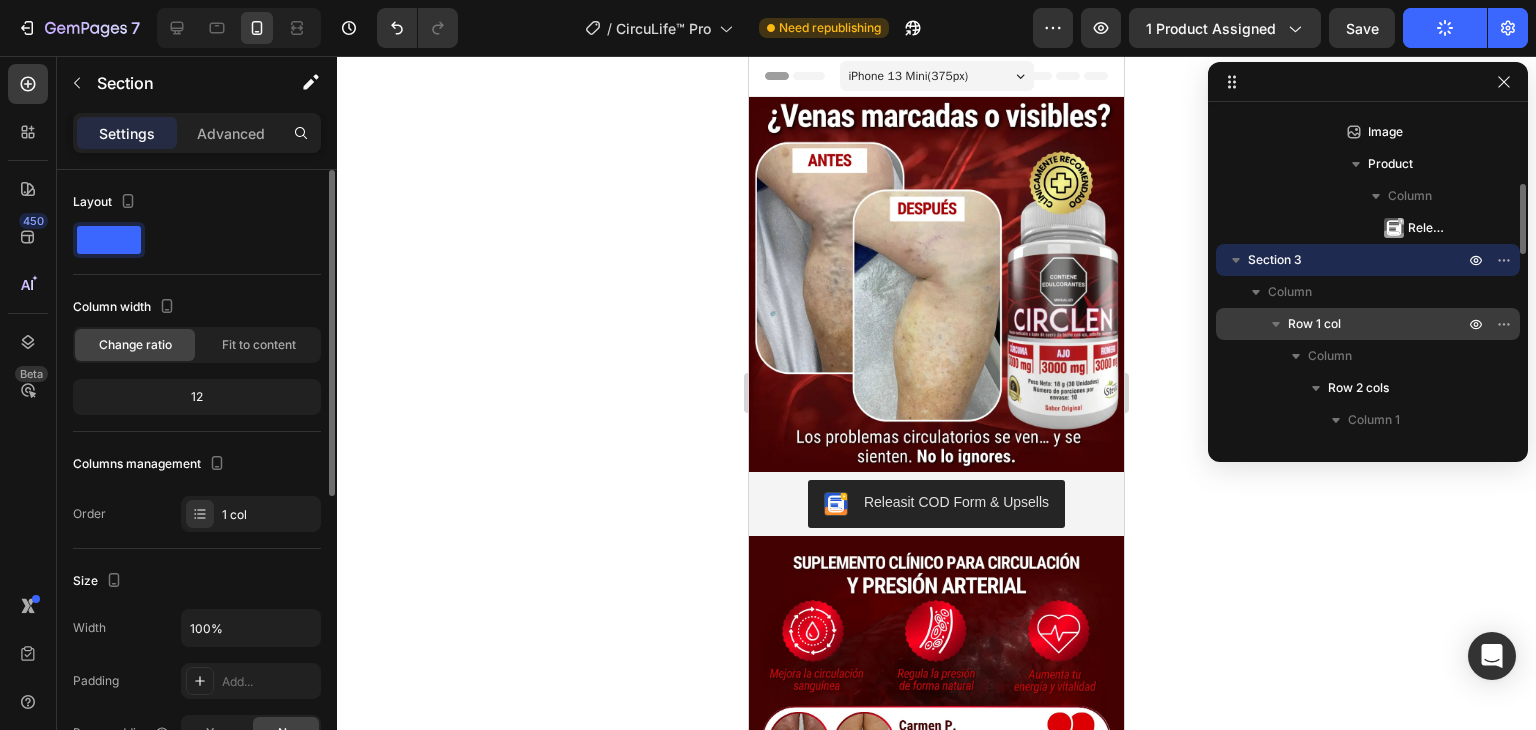 click on "Row 1 col" at bounding box center (1314, 324) 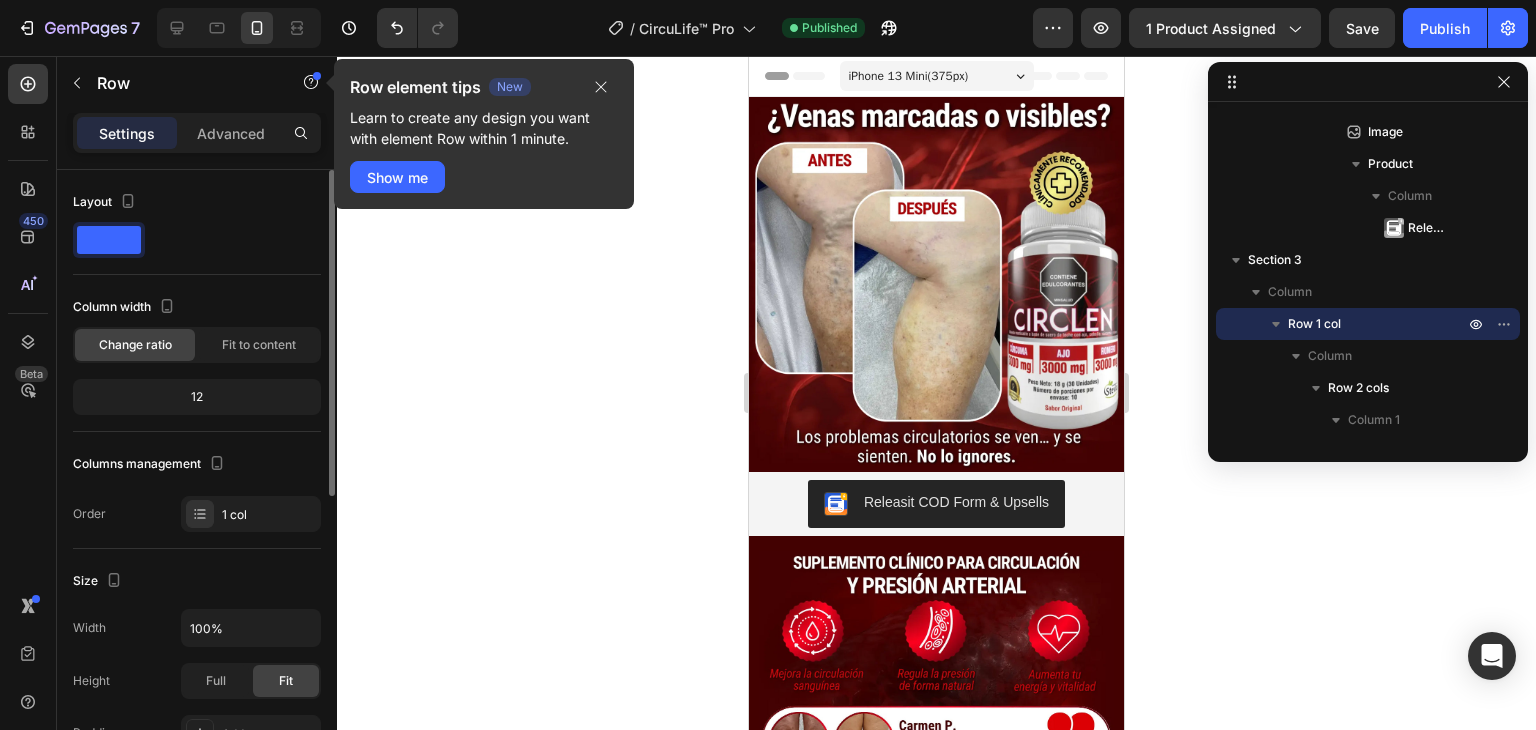 click on "Row element tips New Learn to create any design you want with element Row within 1 minute." at bounding box center (484, 112) 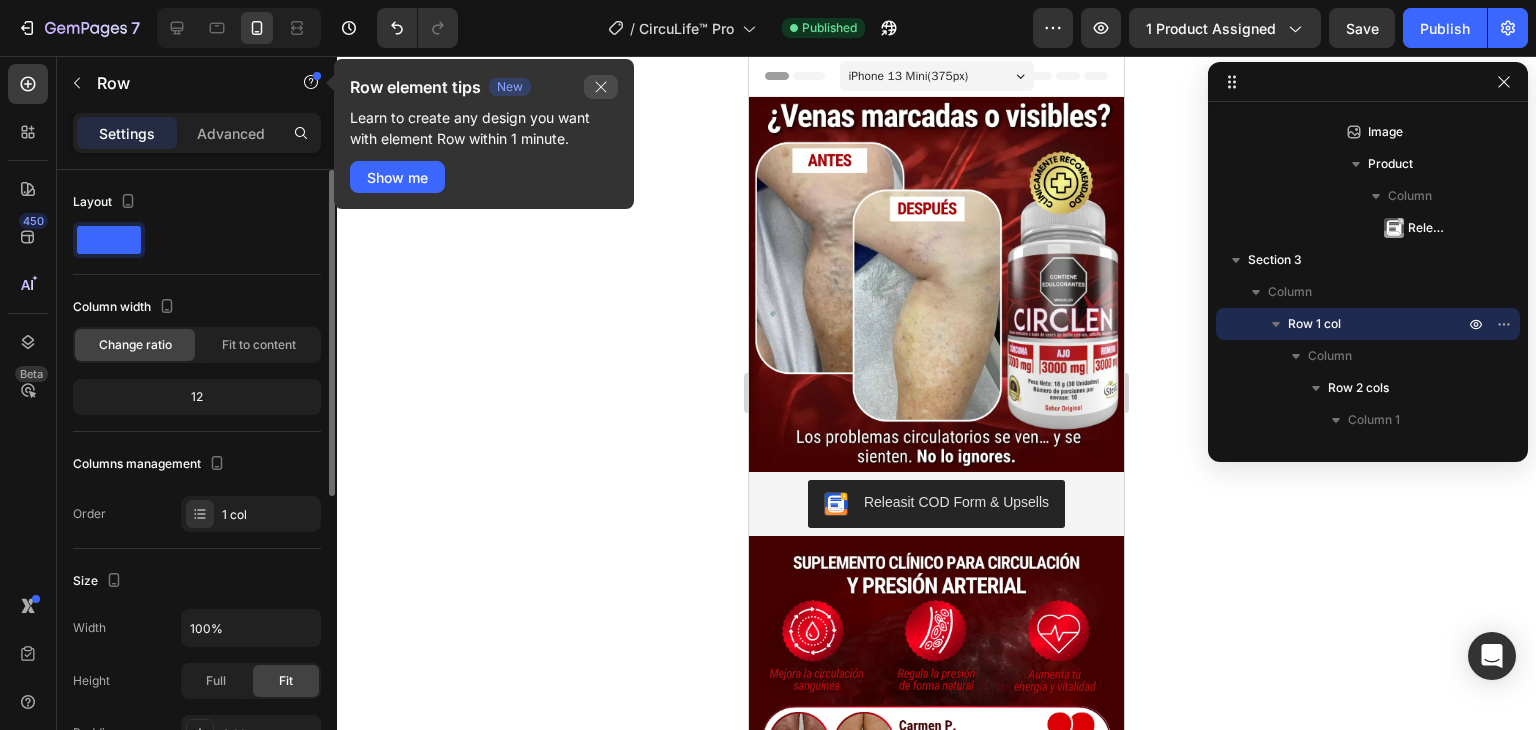 click at bounding box center [601, 87] 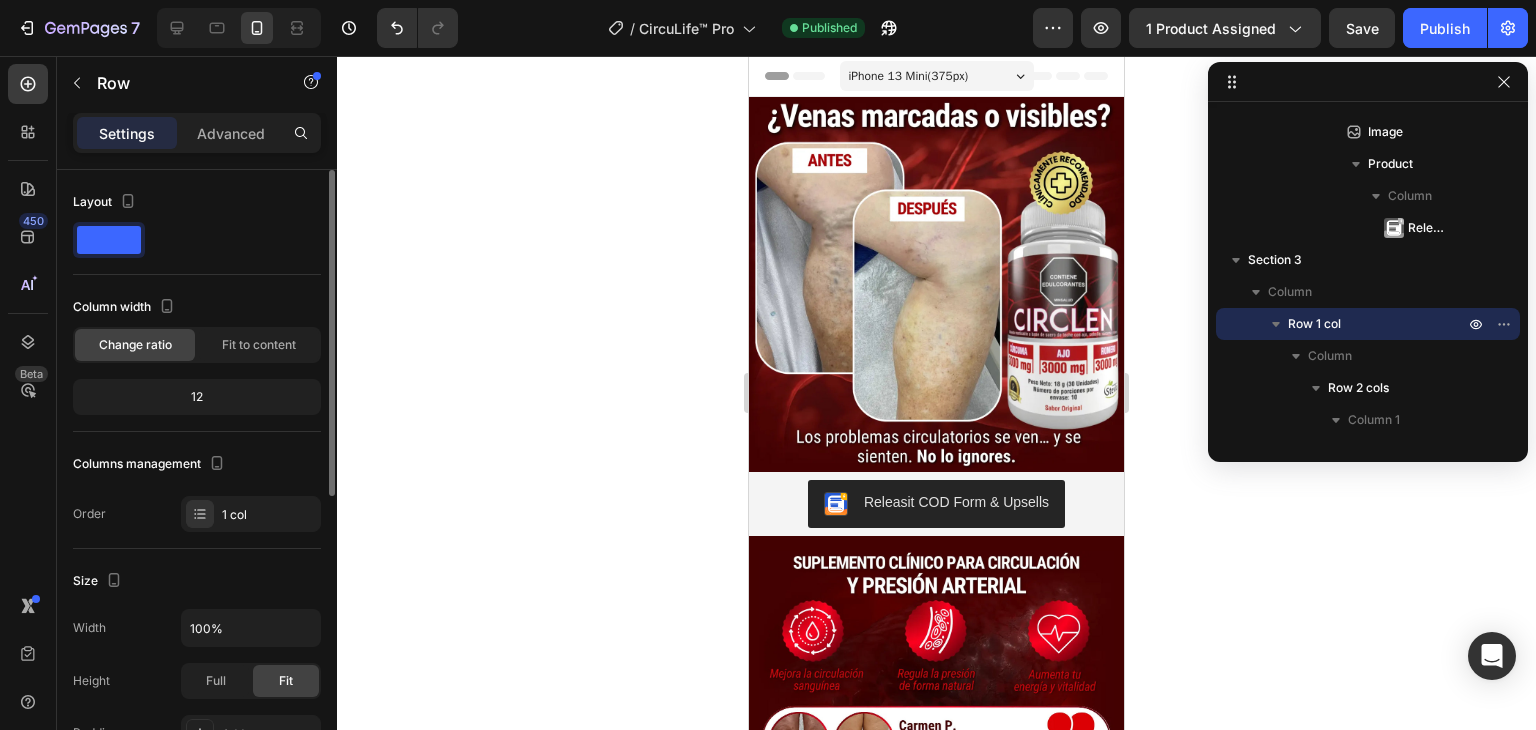 click 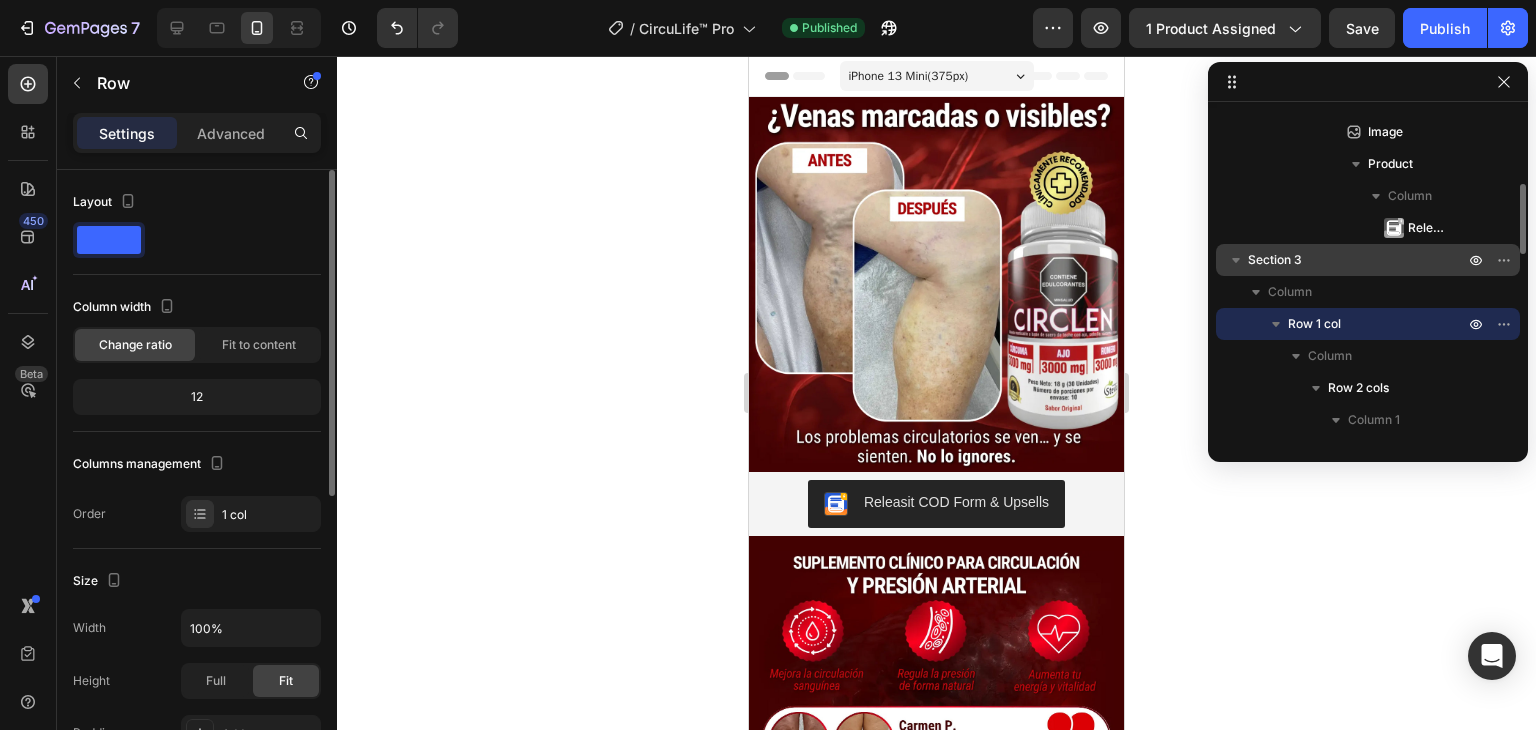 click 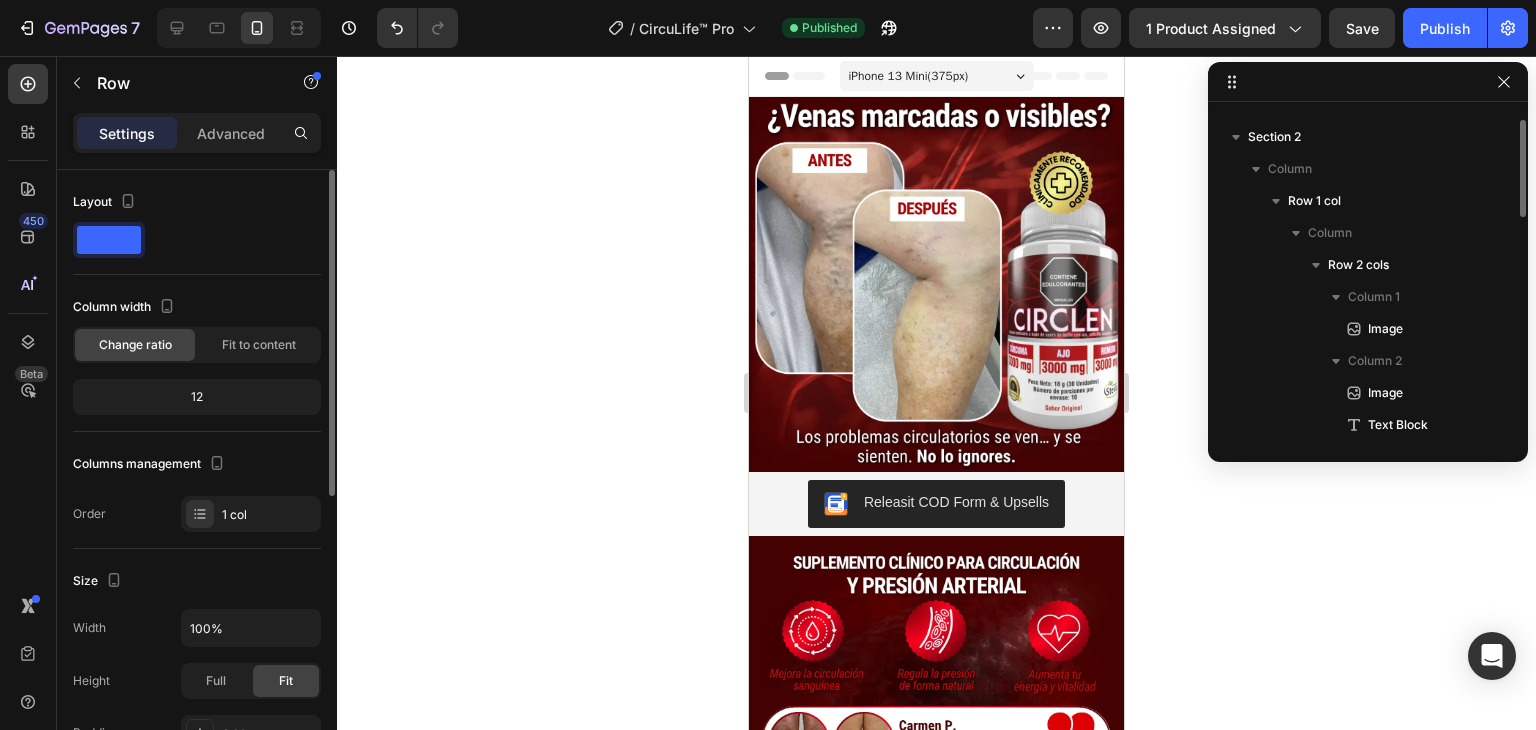 scroll, scrollTop: 20, scrollLeft: 0, axis: vertical 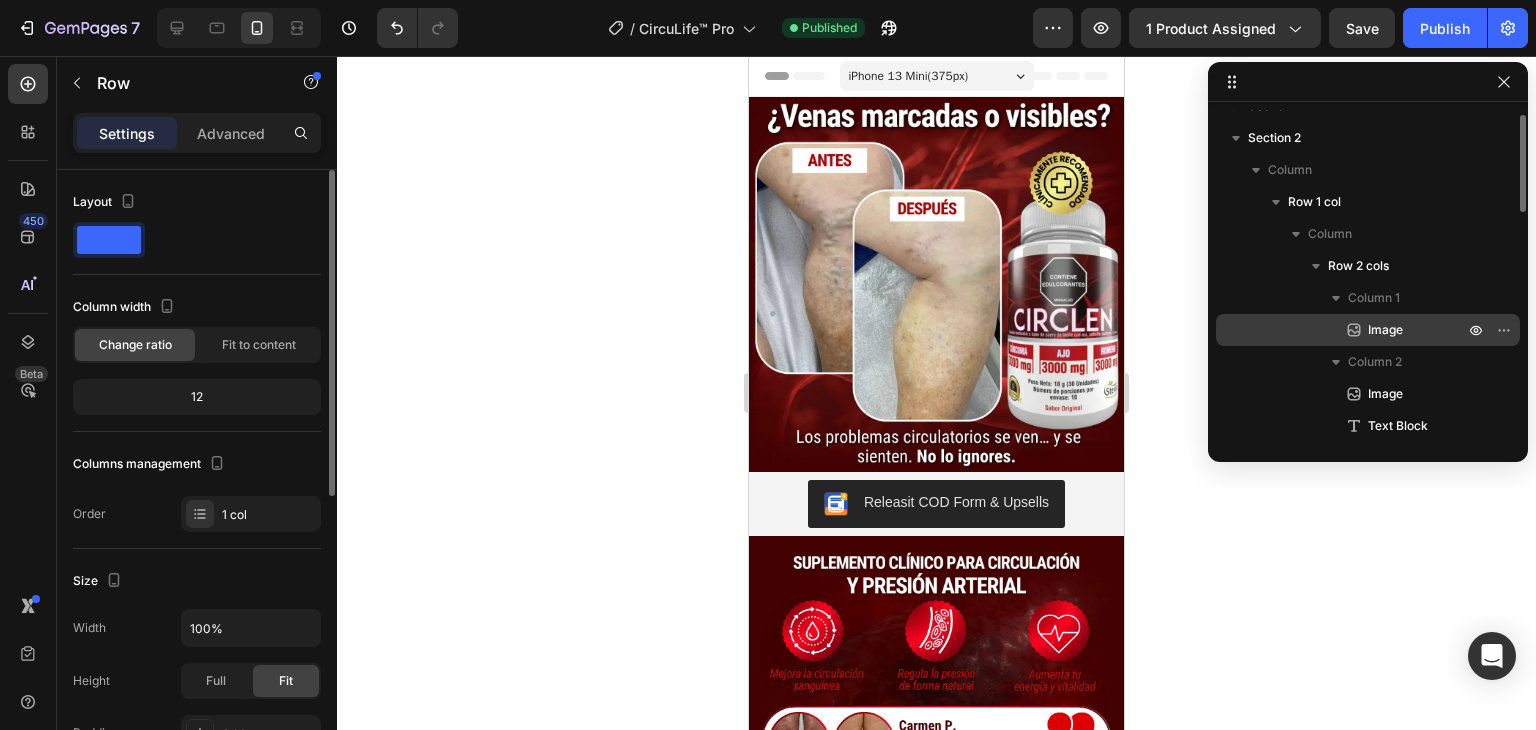 click on "Image" at bounding box center (1385, 330) 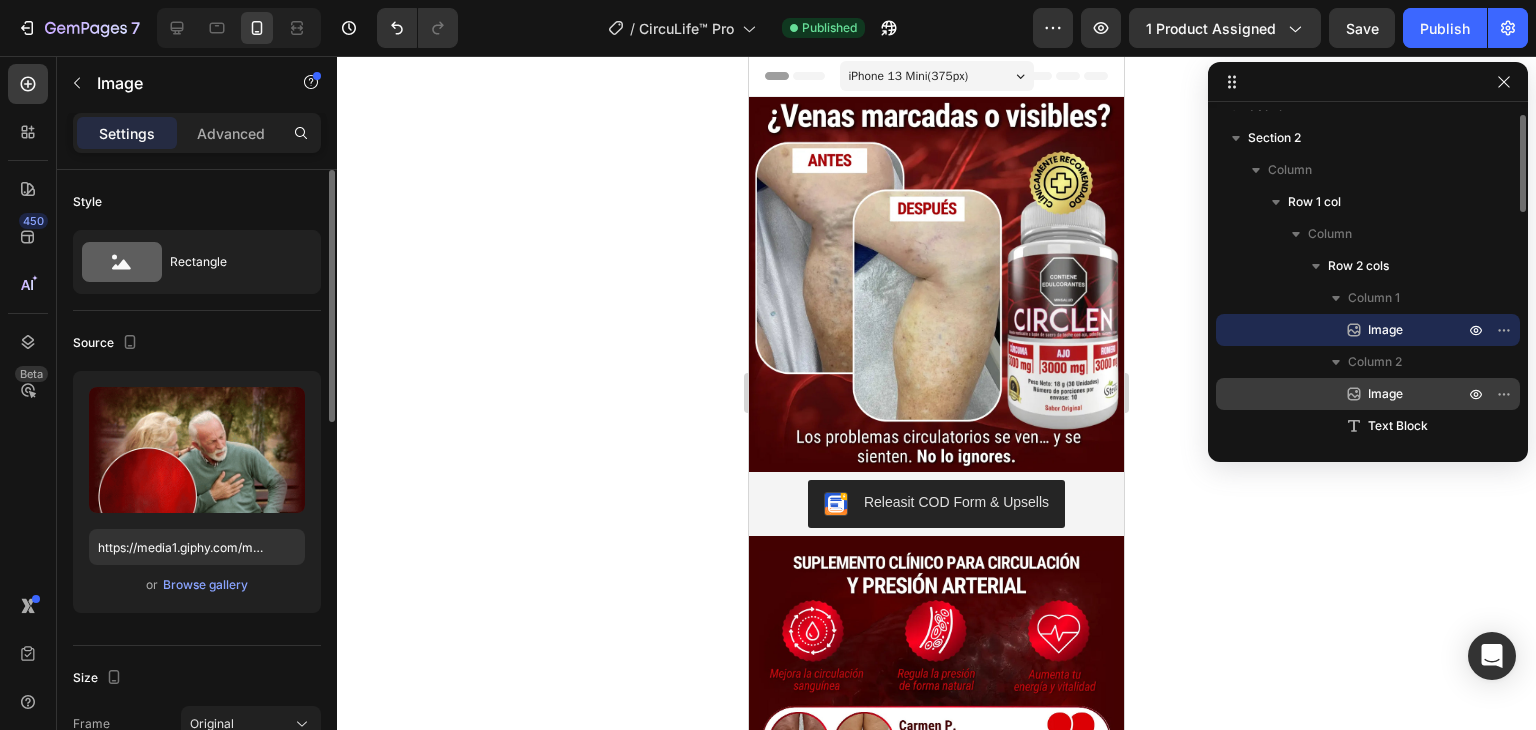 click on "Image" at bounding box center [1385, 394] 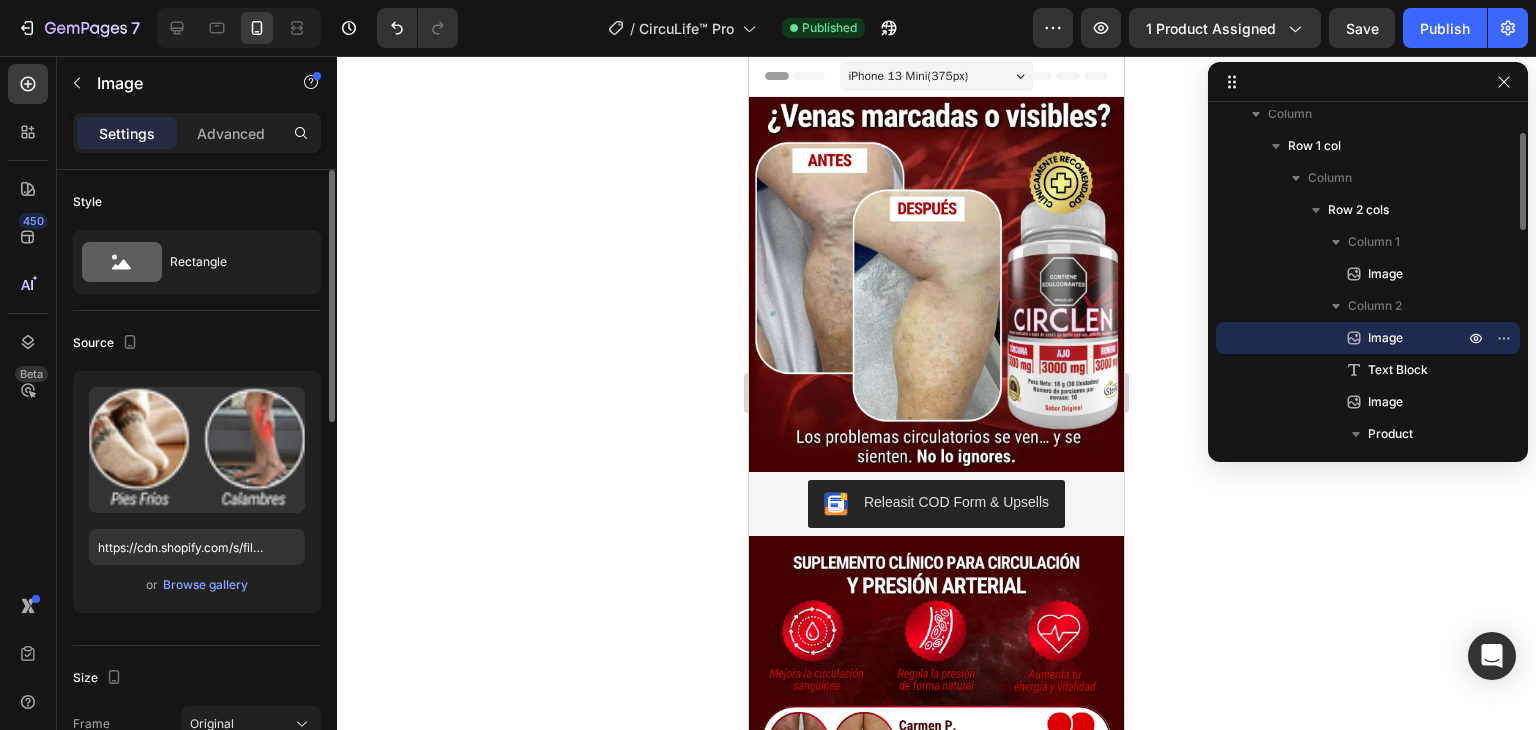 scroll, scrollTop: 77, scrollLeft: 0, axis: vertical 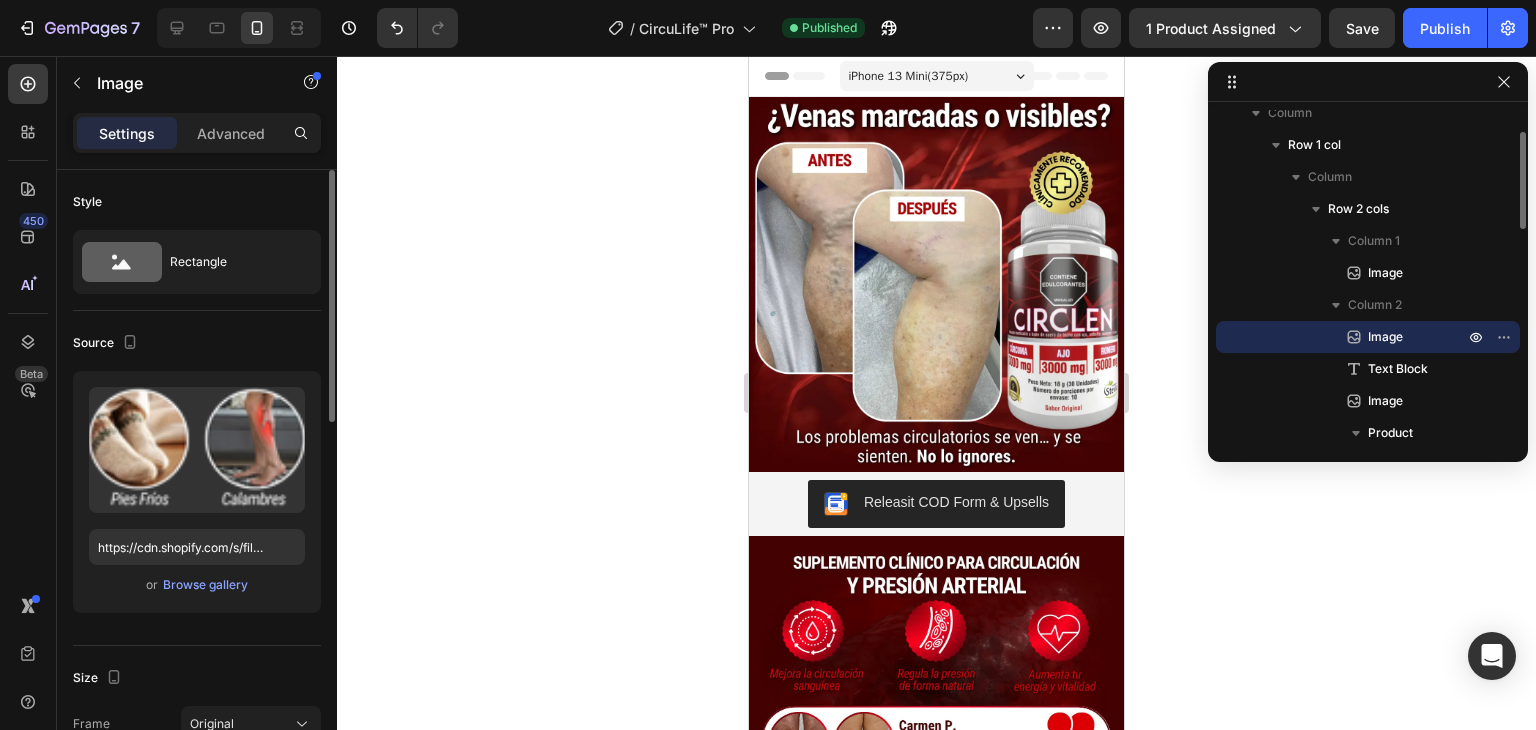 click on "Image" at bounding box center [1385, 401] 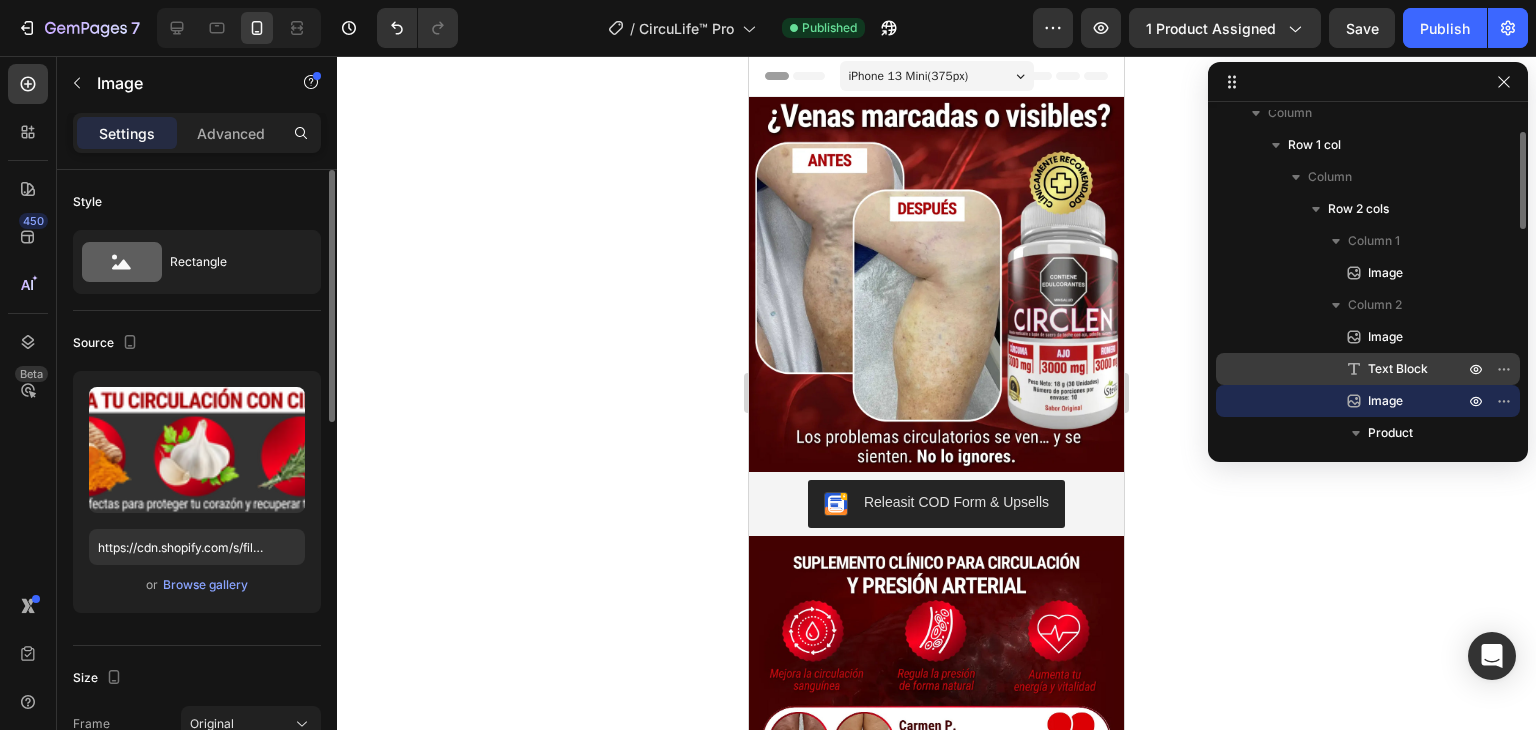 click on "Text Block" at bounding box center (1398, 369) 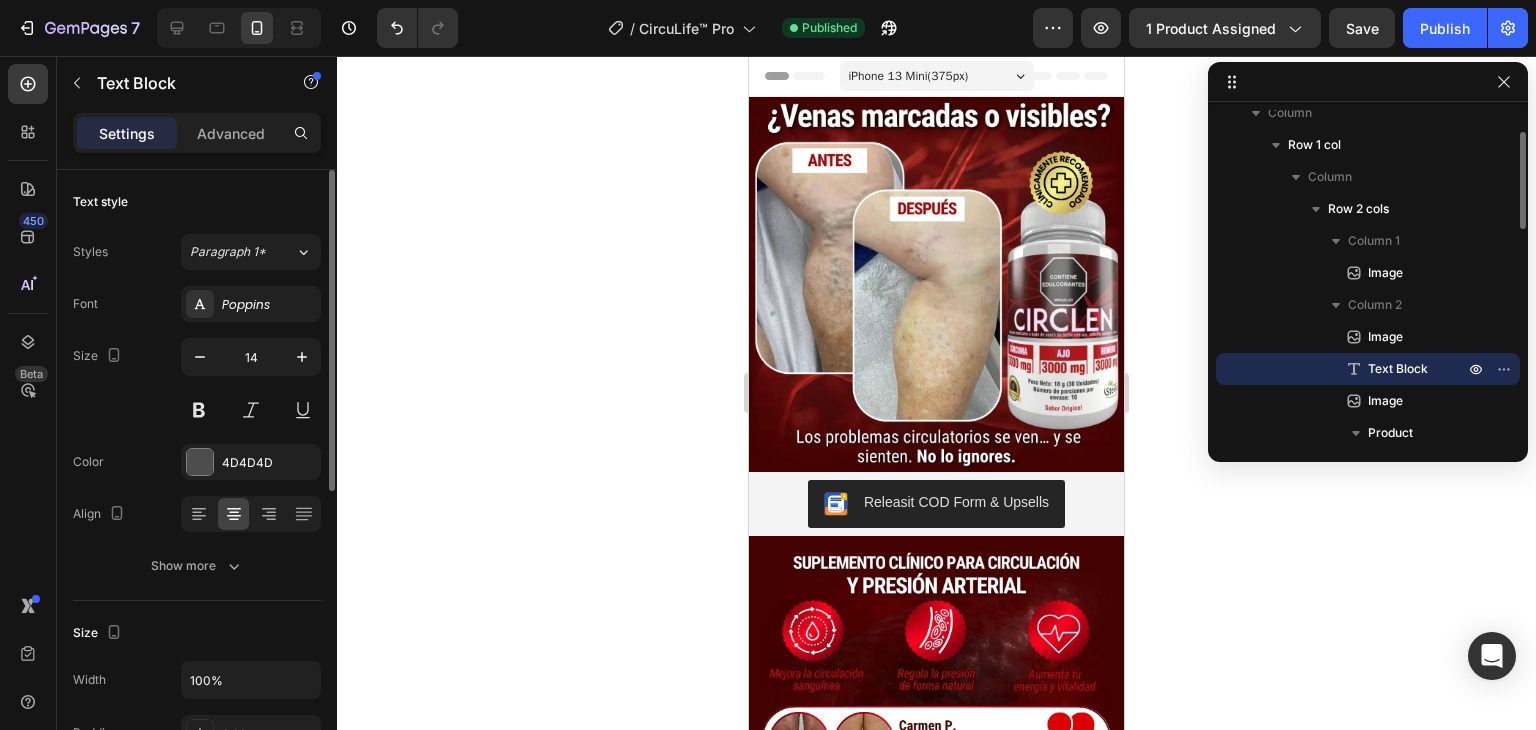 scroll, scrollTop: 0, scrollLeft: 0, axis: both 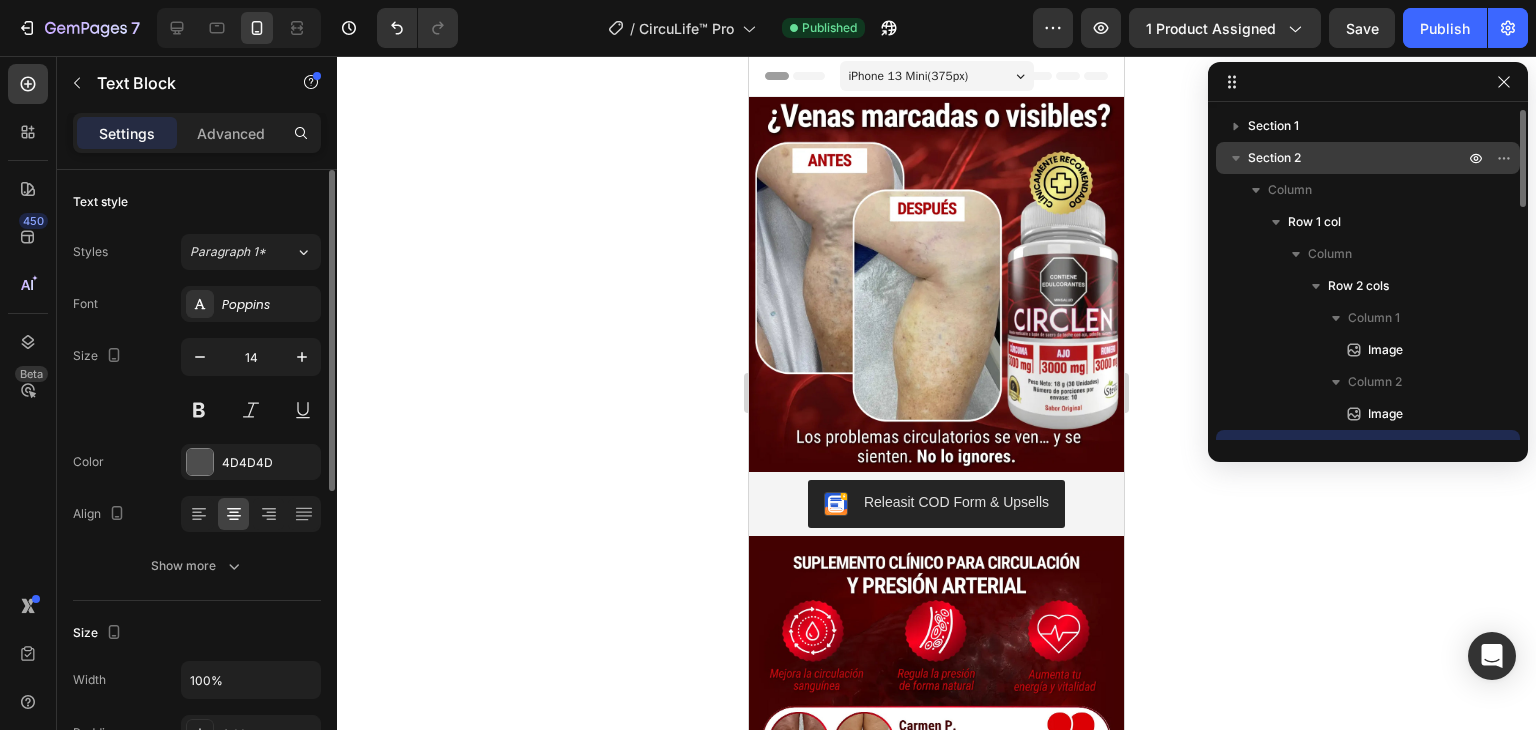 click 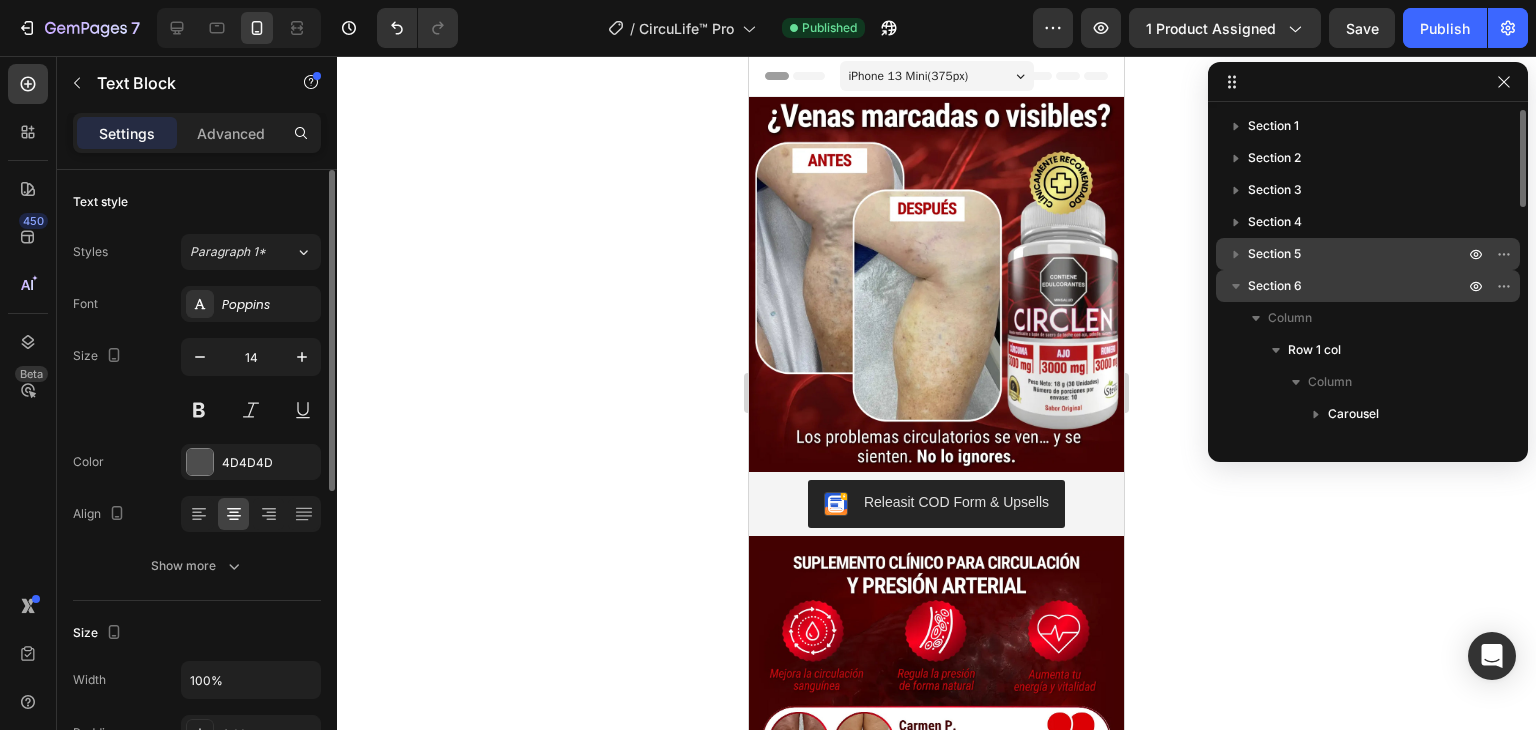 click 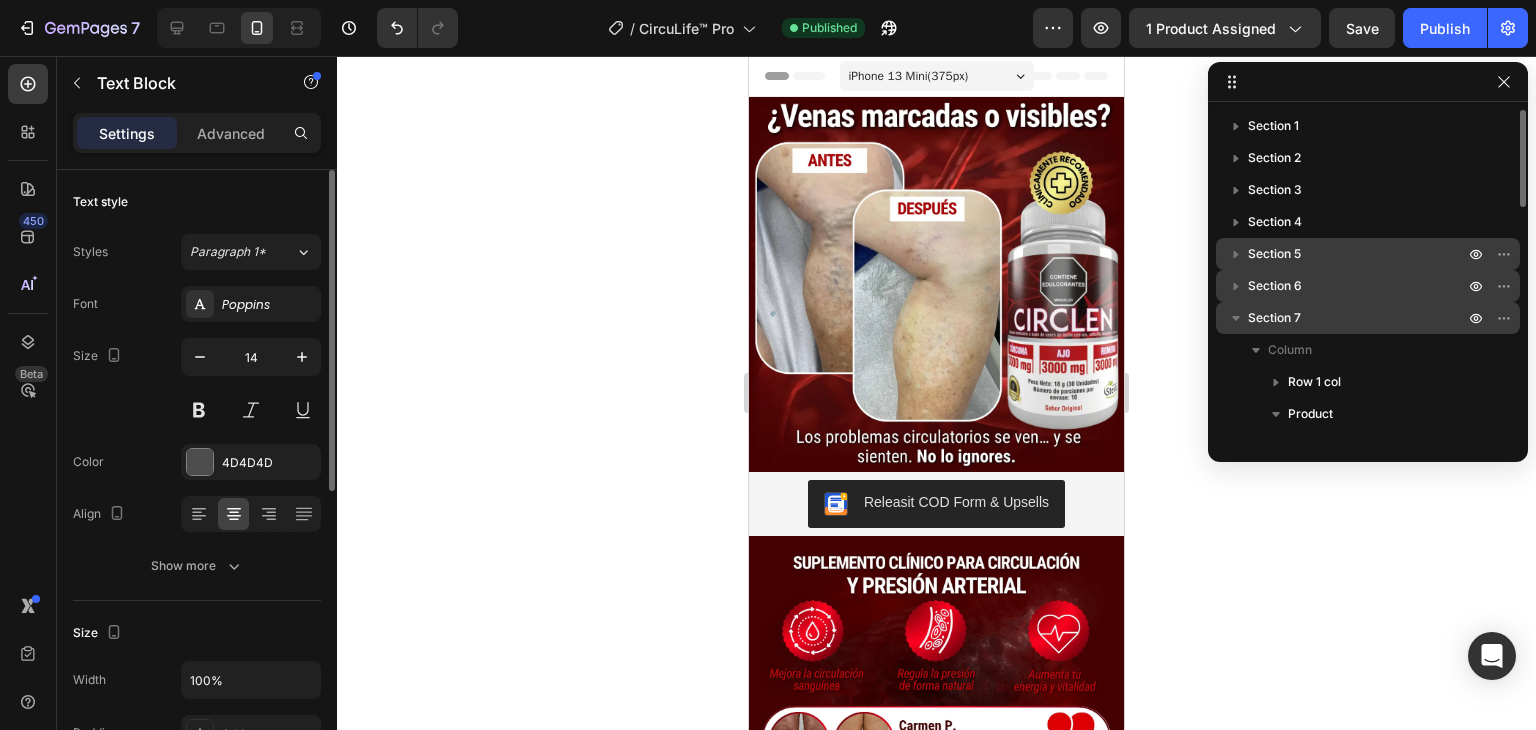 click 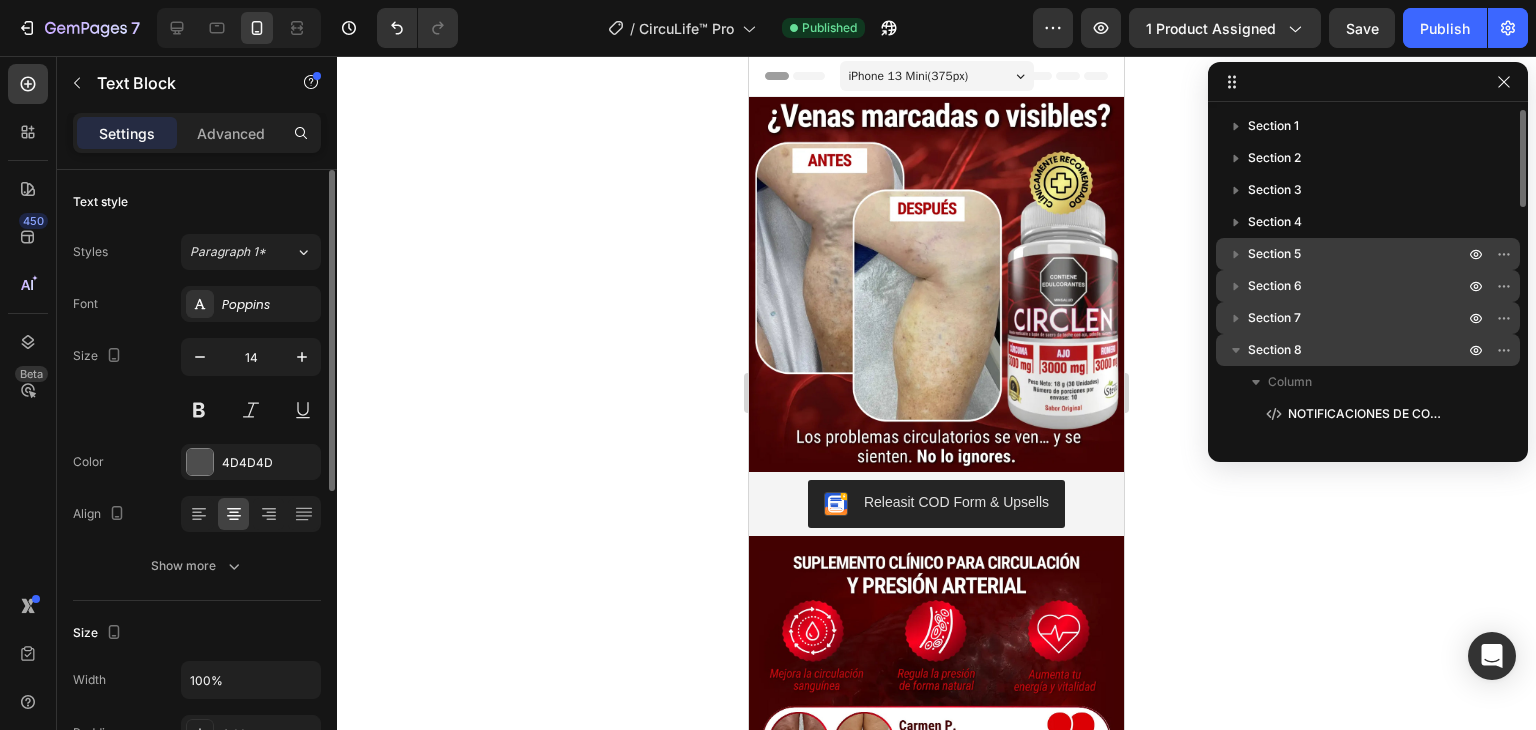 click 